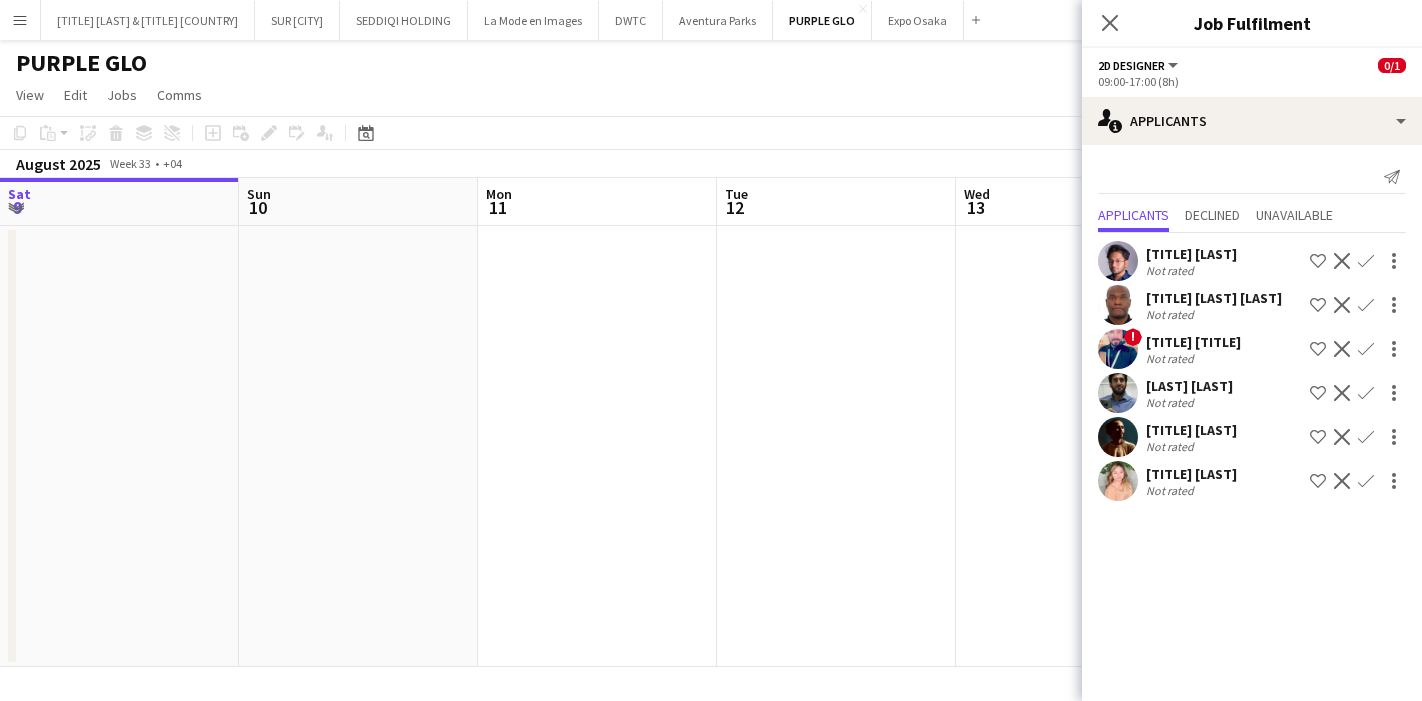 scroll, scrollTop: 0, scrollLeft: 0, axis: both 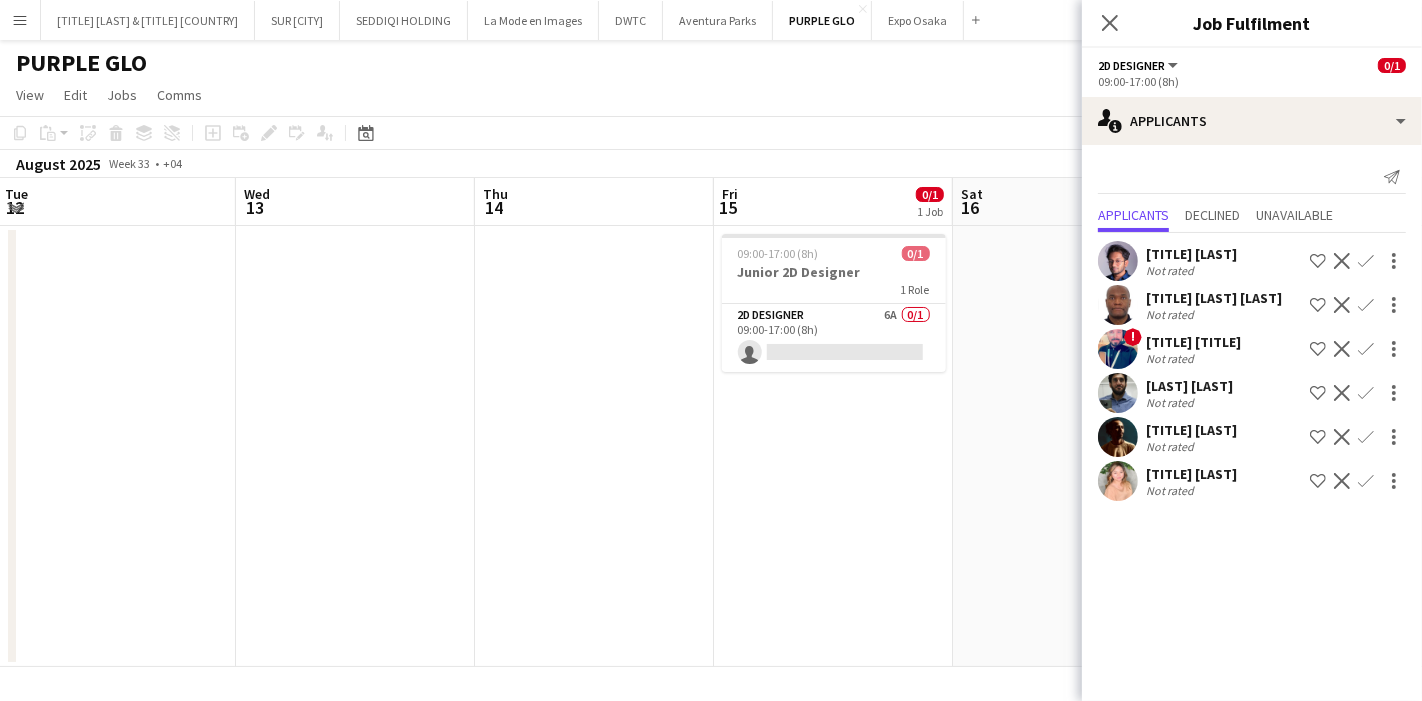click on "Menu" at bounding box center (20, 20) 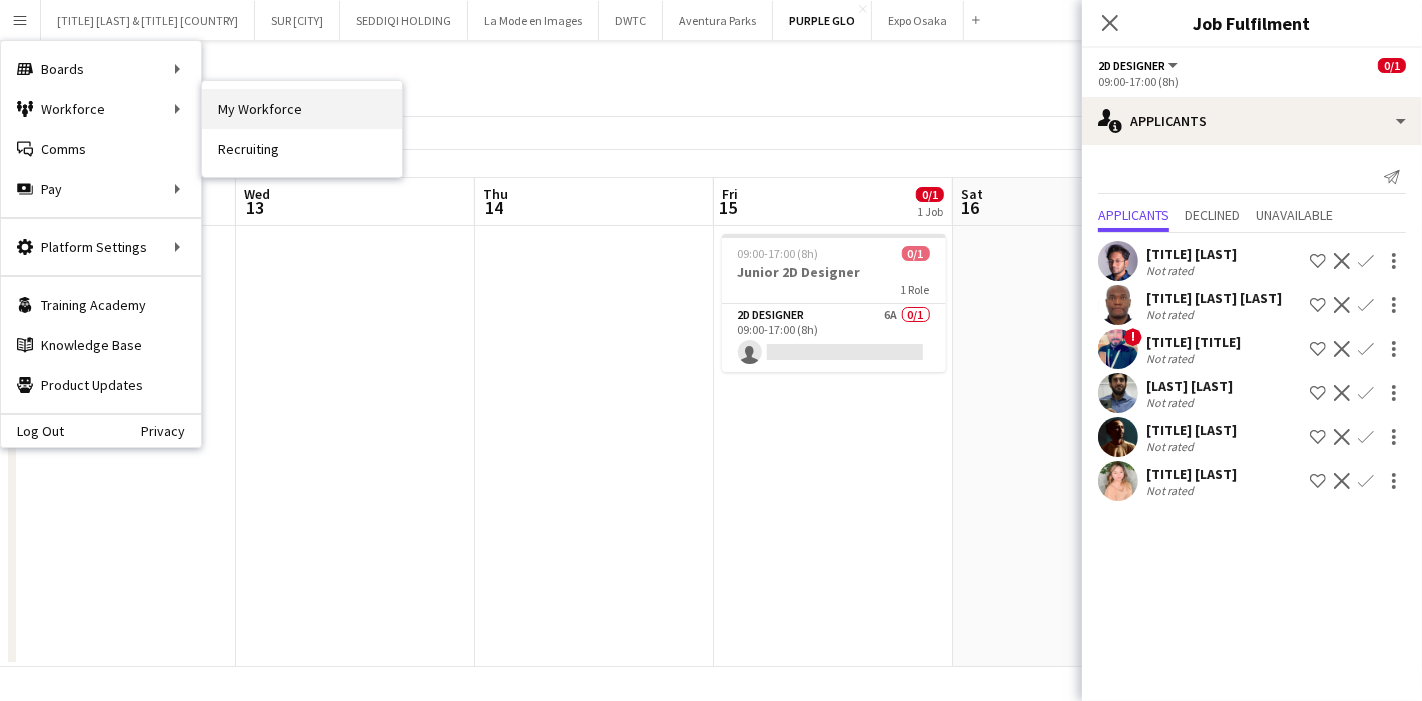 click on "My Workforce" at bounding box center [302, 109] 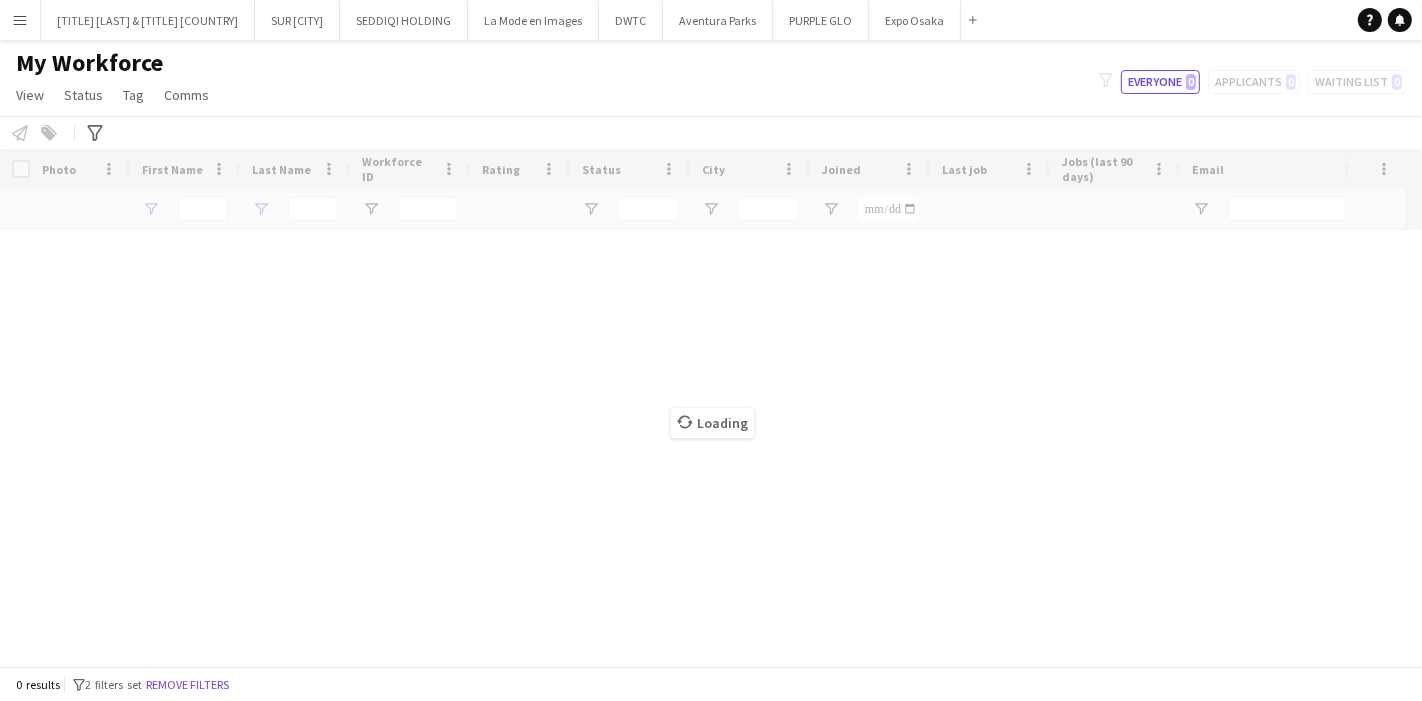 type on "****" 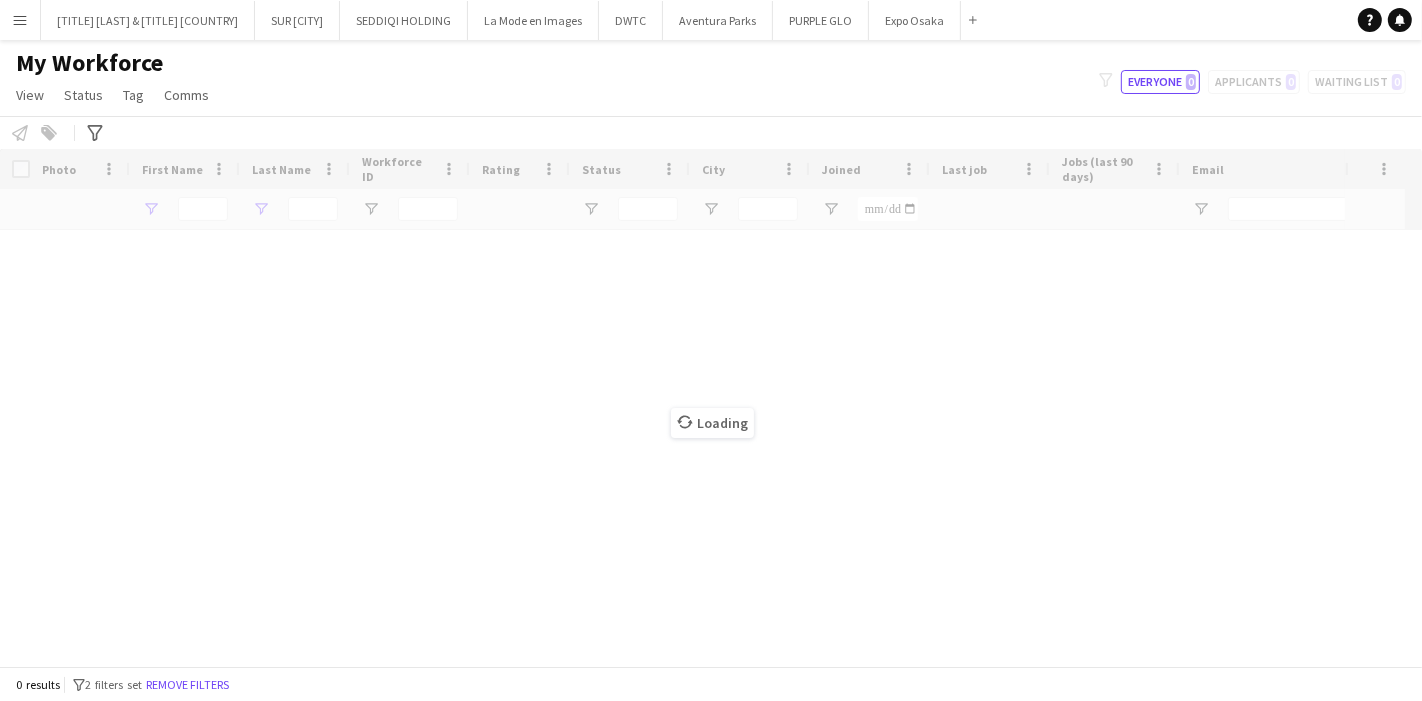 type on "***" 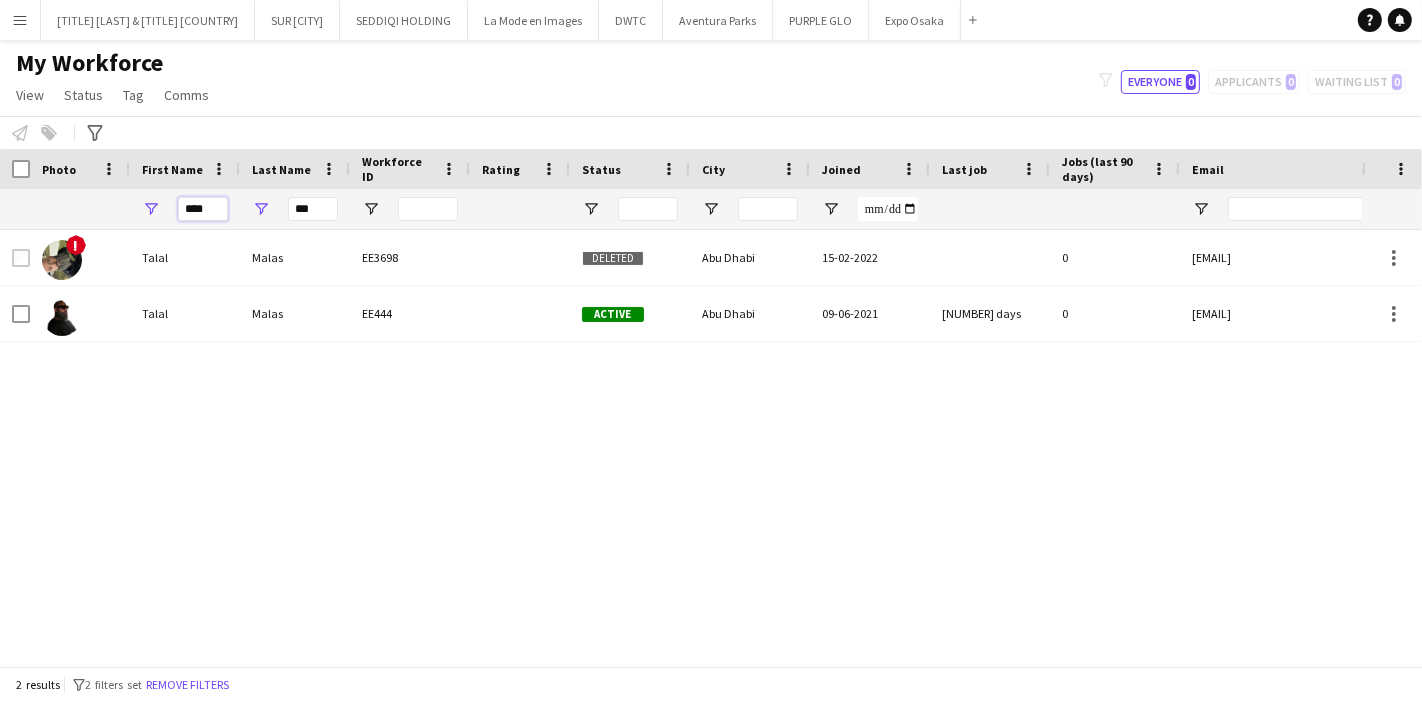 click on "****" at bounding box center (203, 209) 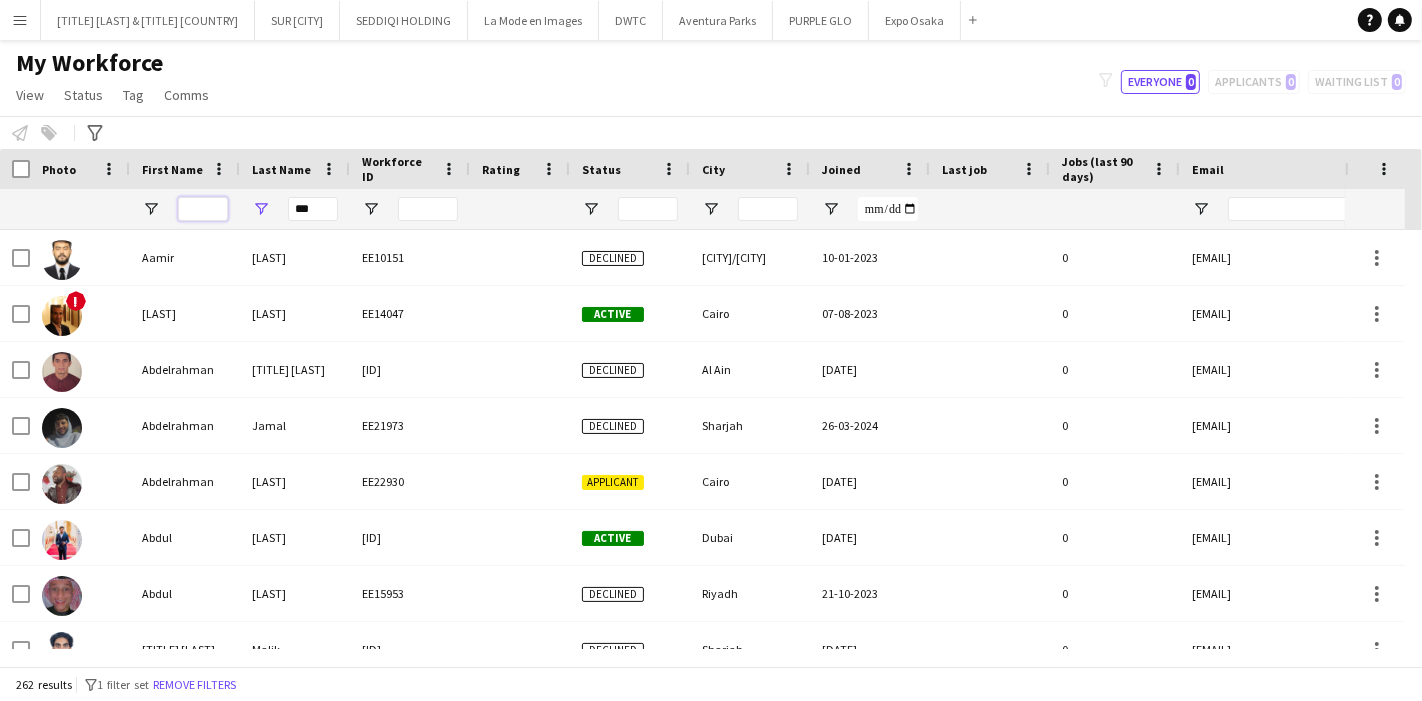 type 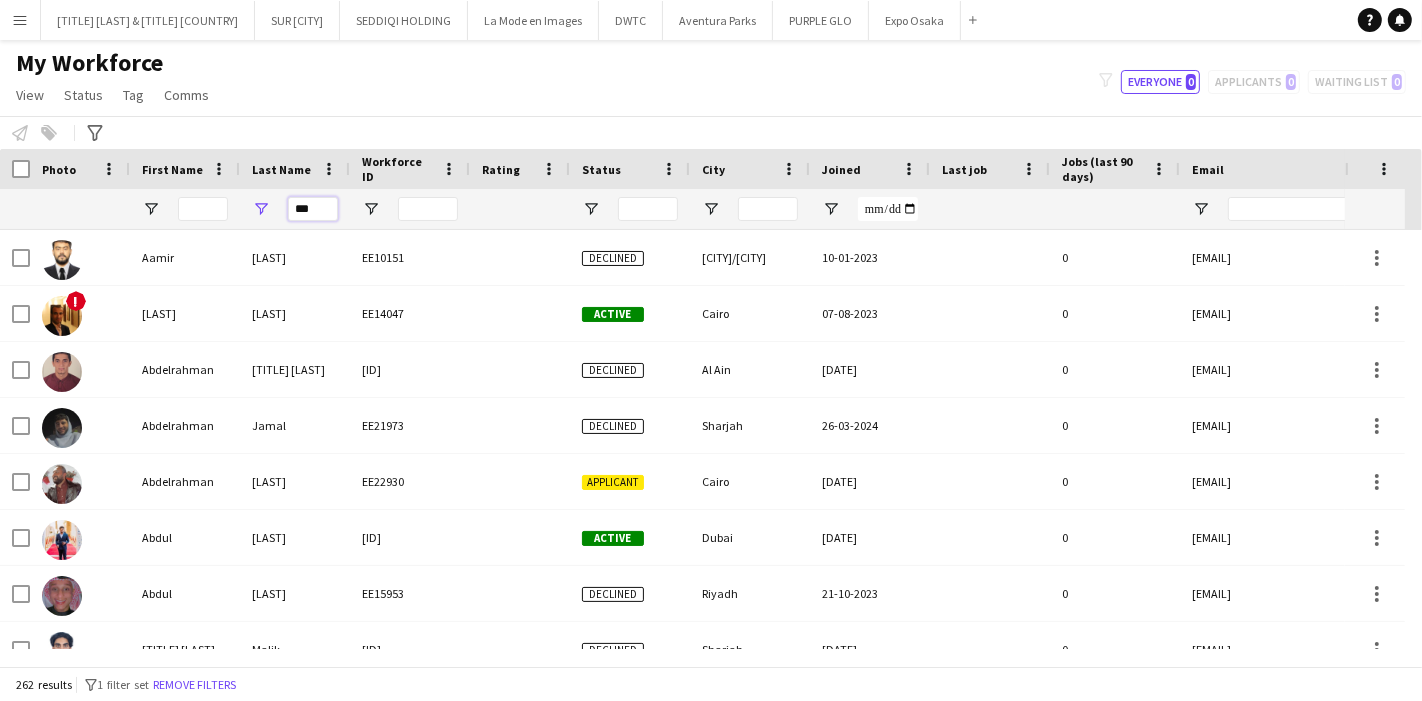 click on "***" at bounding box center [313, 209] 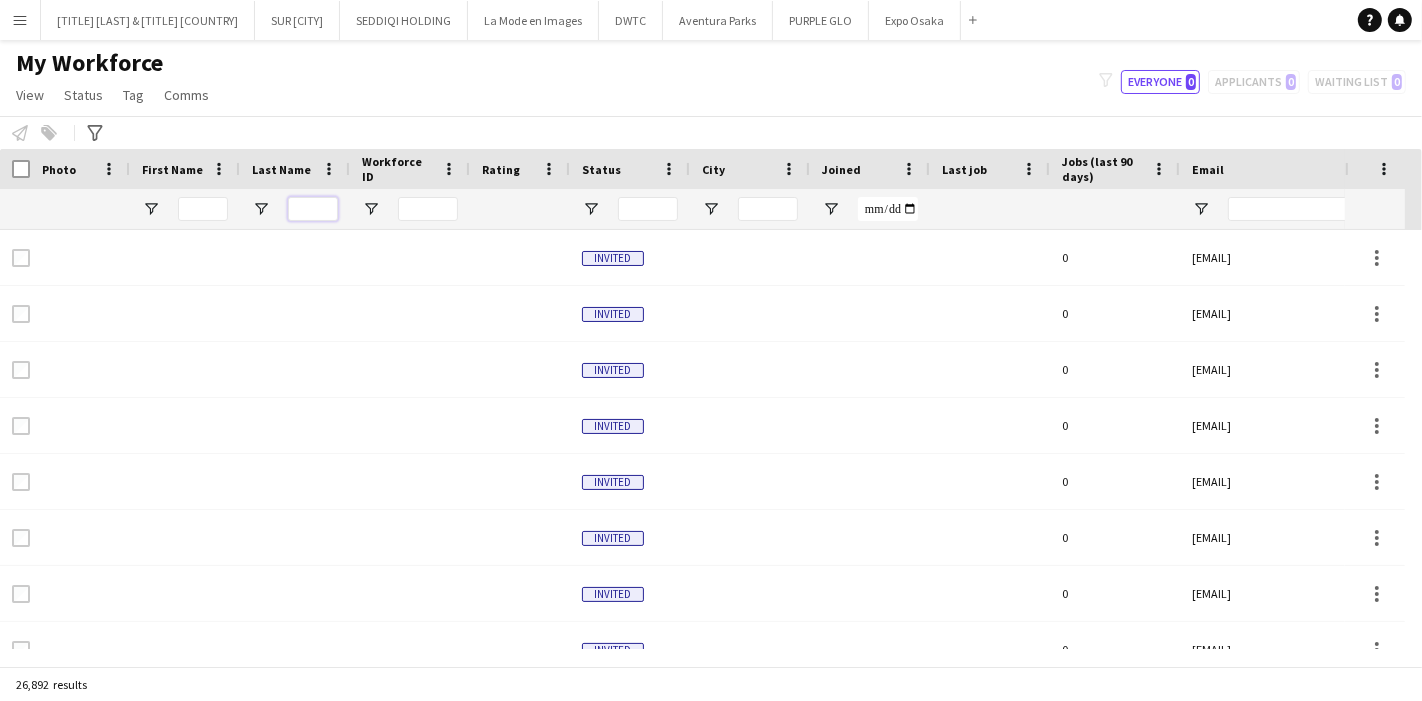 type 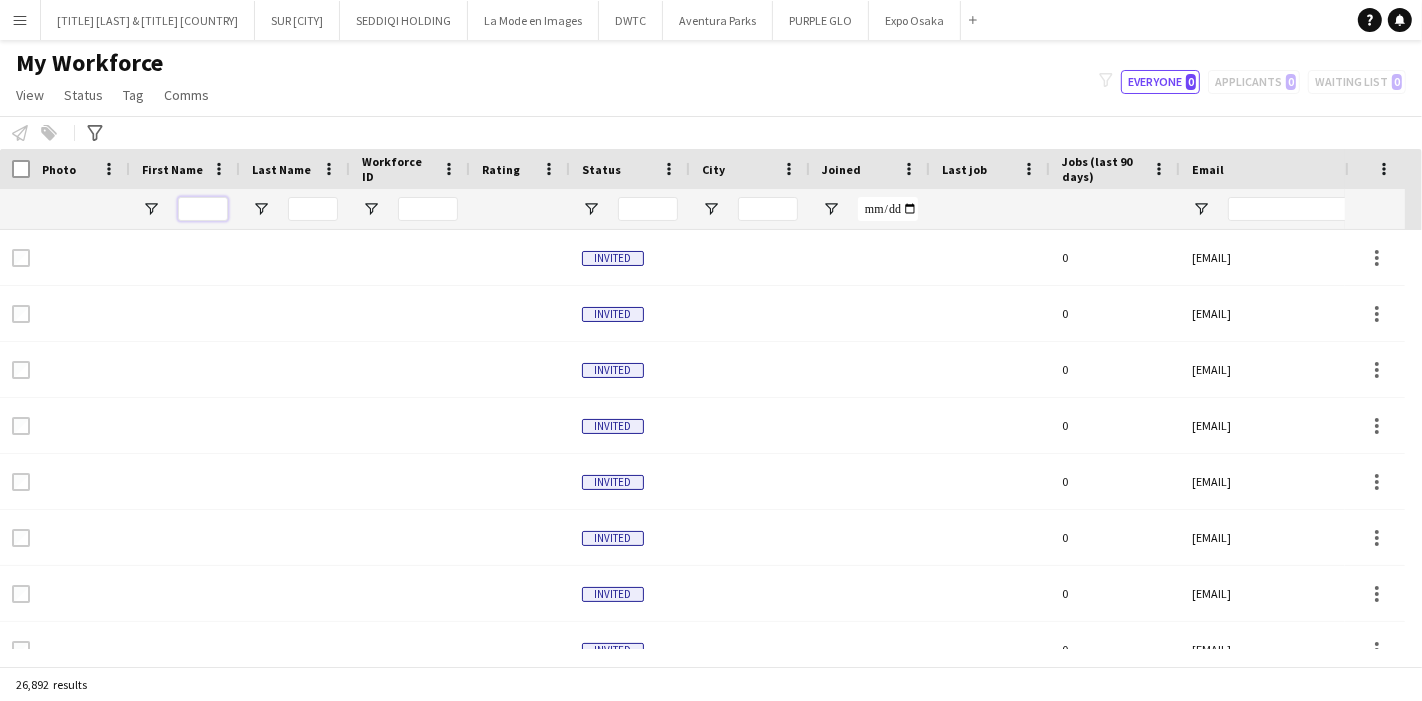 click at bounding box center (203, 209) 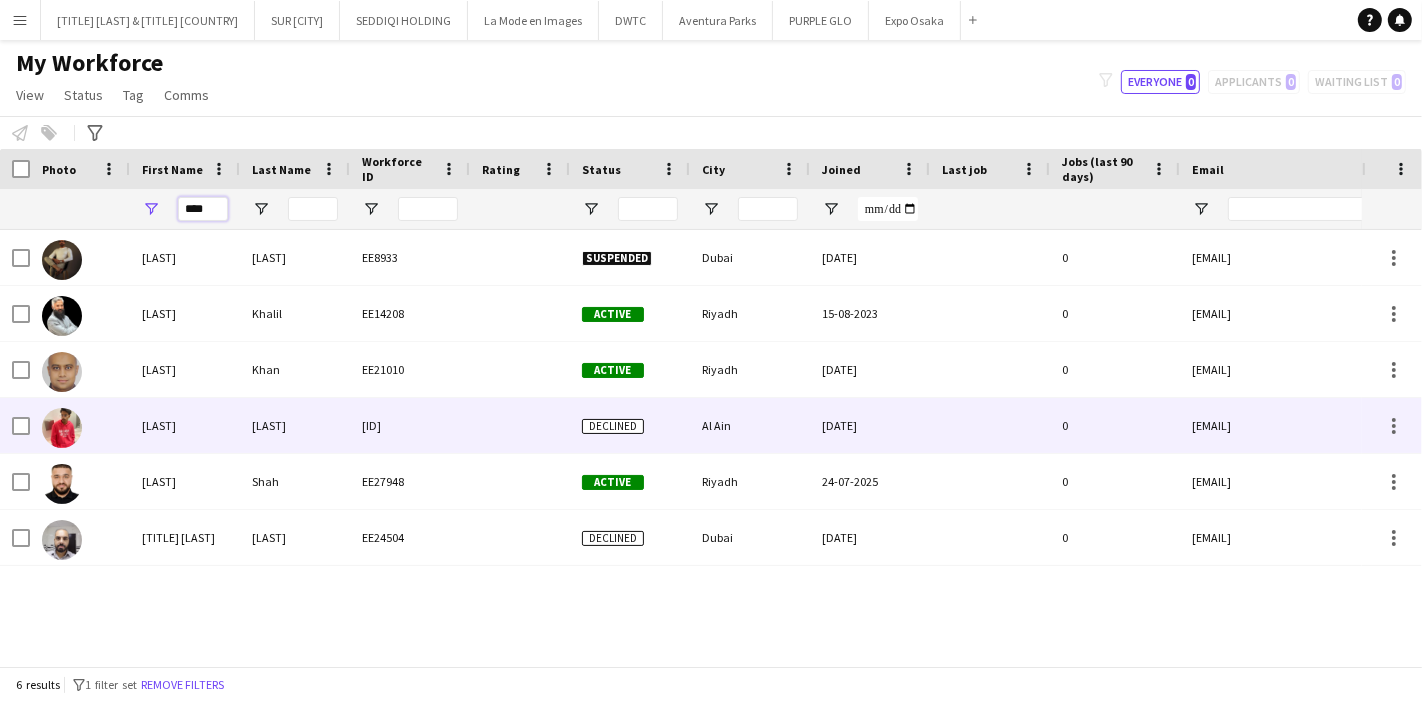 type on "****" 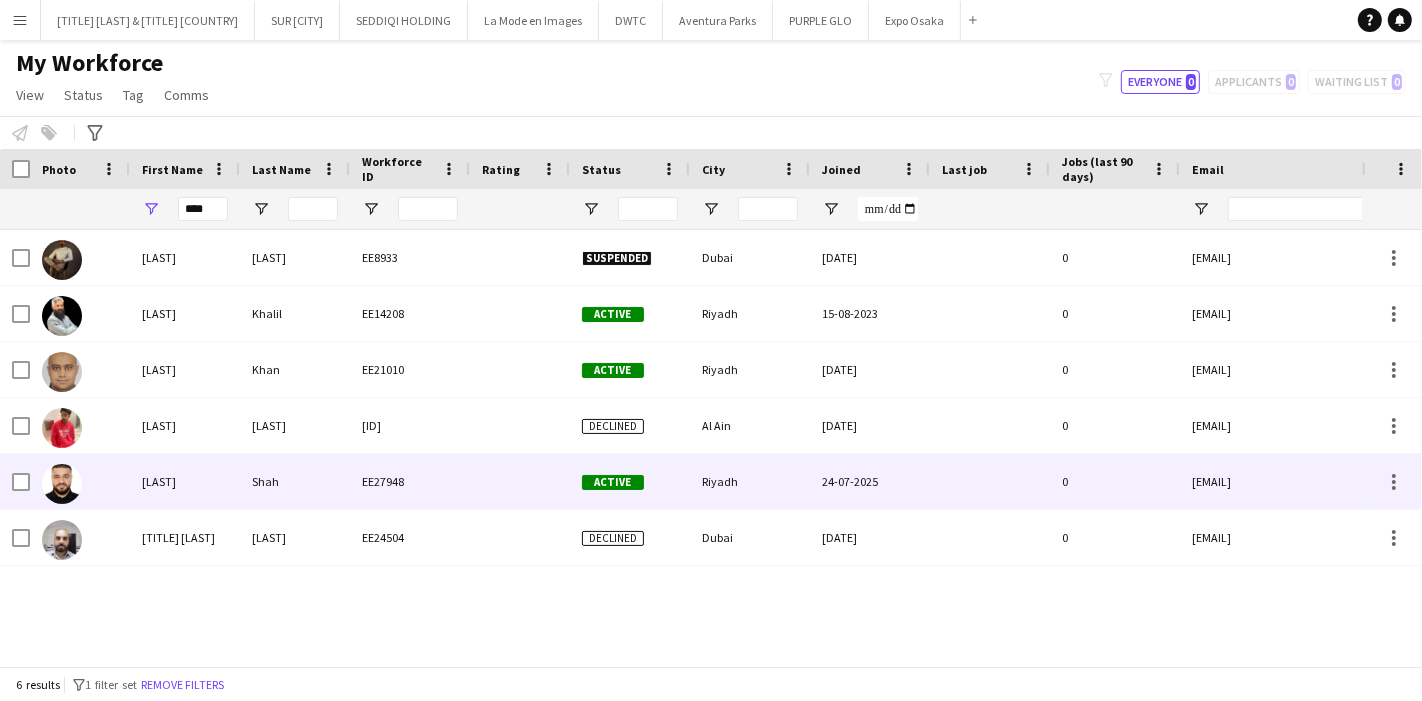 click on "Shah" at bounding box center (295, 481) 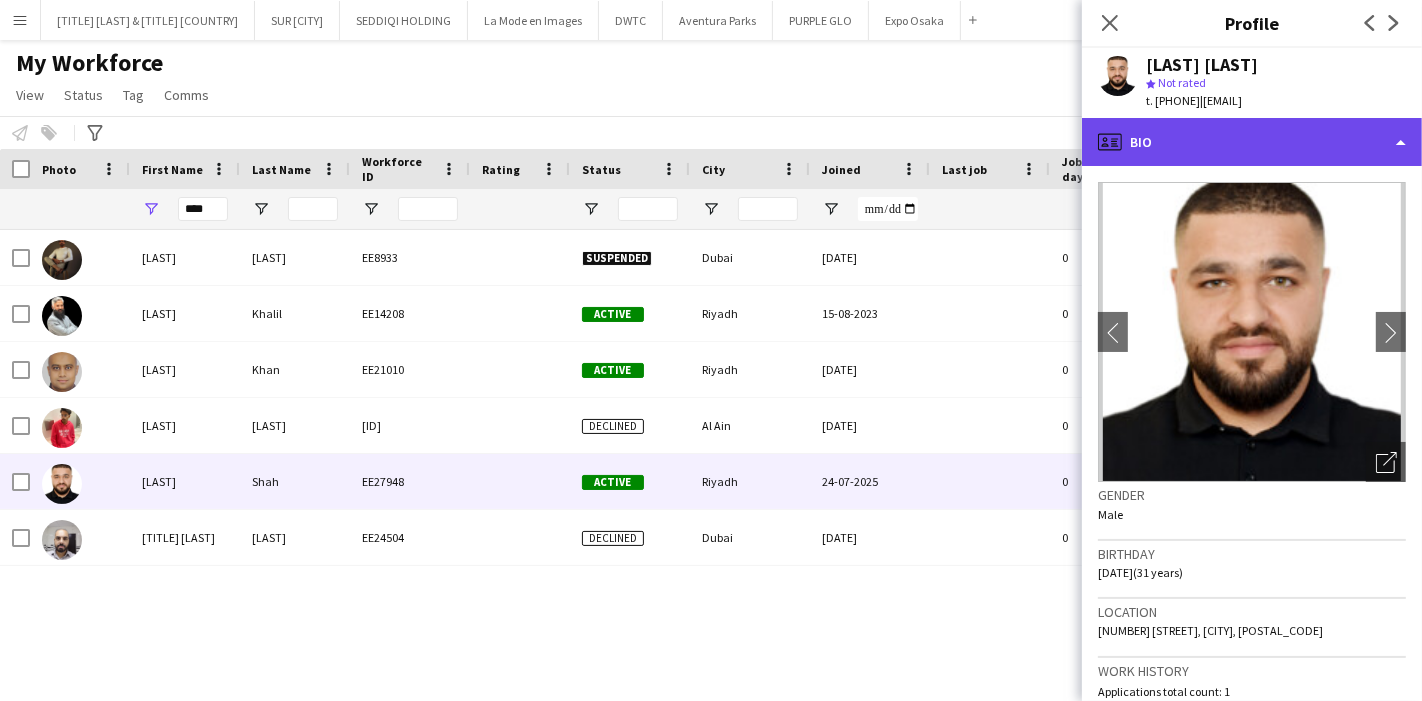 click on "profile
Bio" 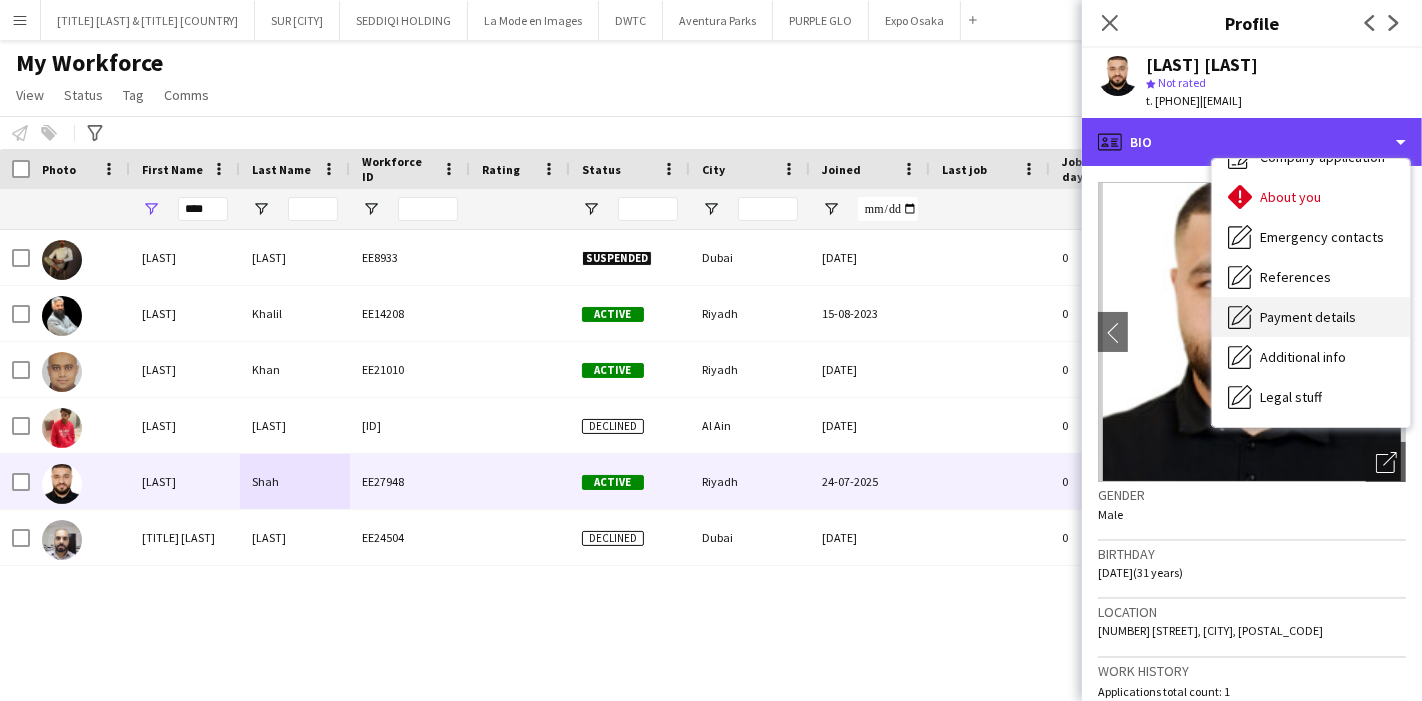 scroll, scrollTop: 36, scrollLeft: 0, axis: vertical 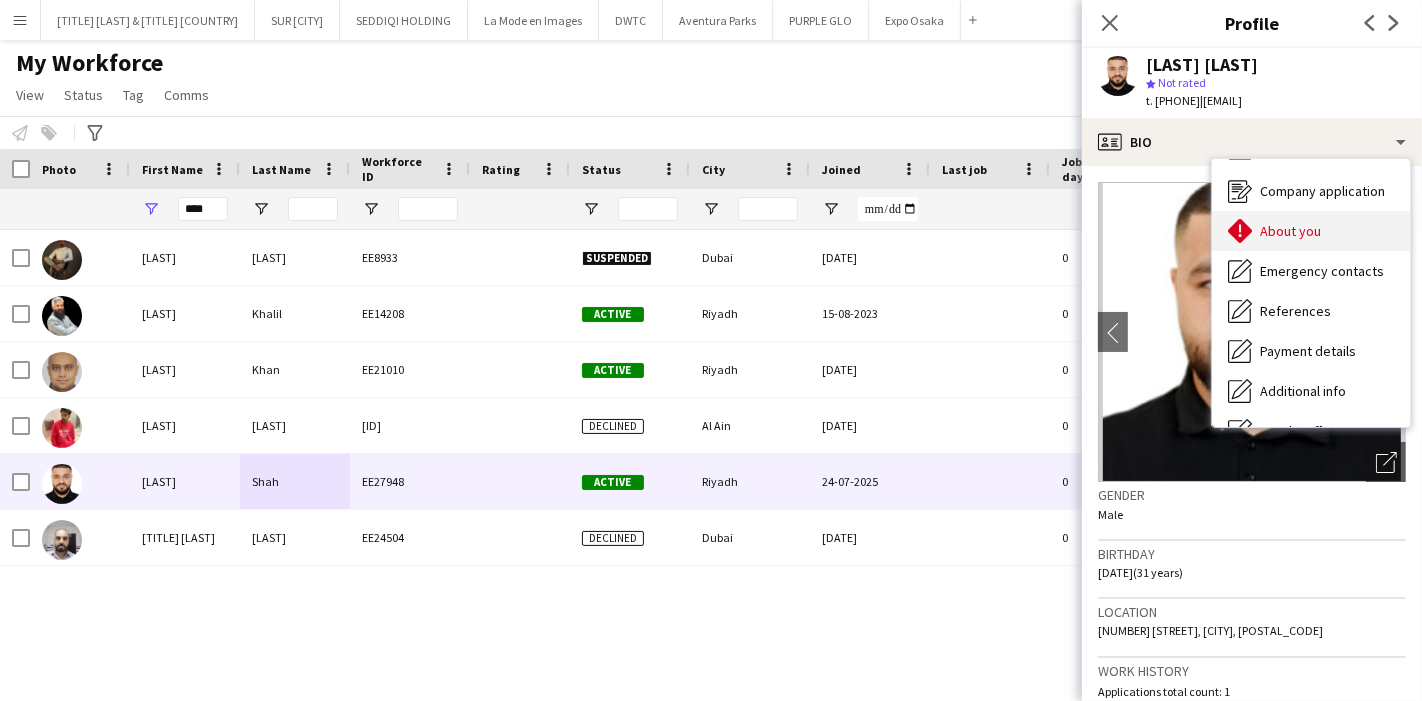 click on "About you" at bounding box center (1290, 231) 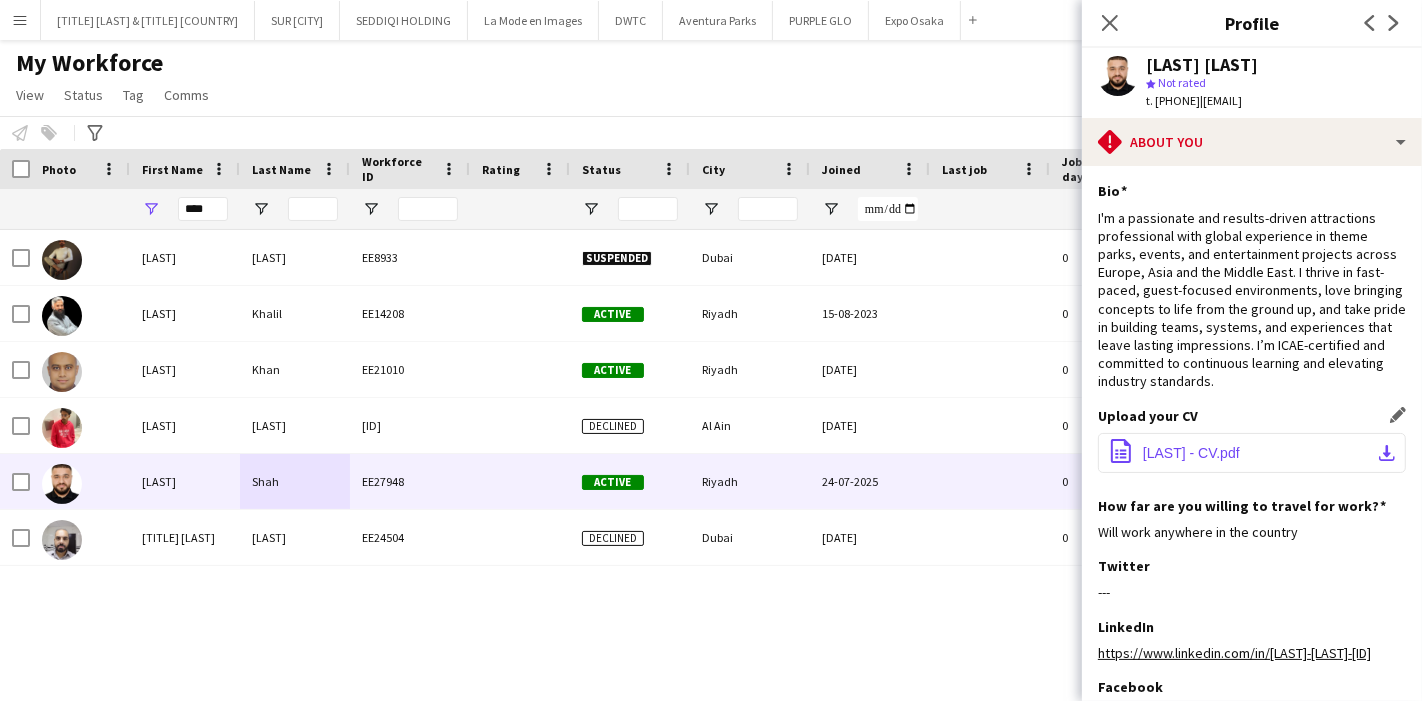 click on "download-bottom" 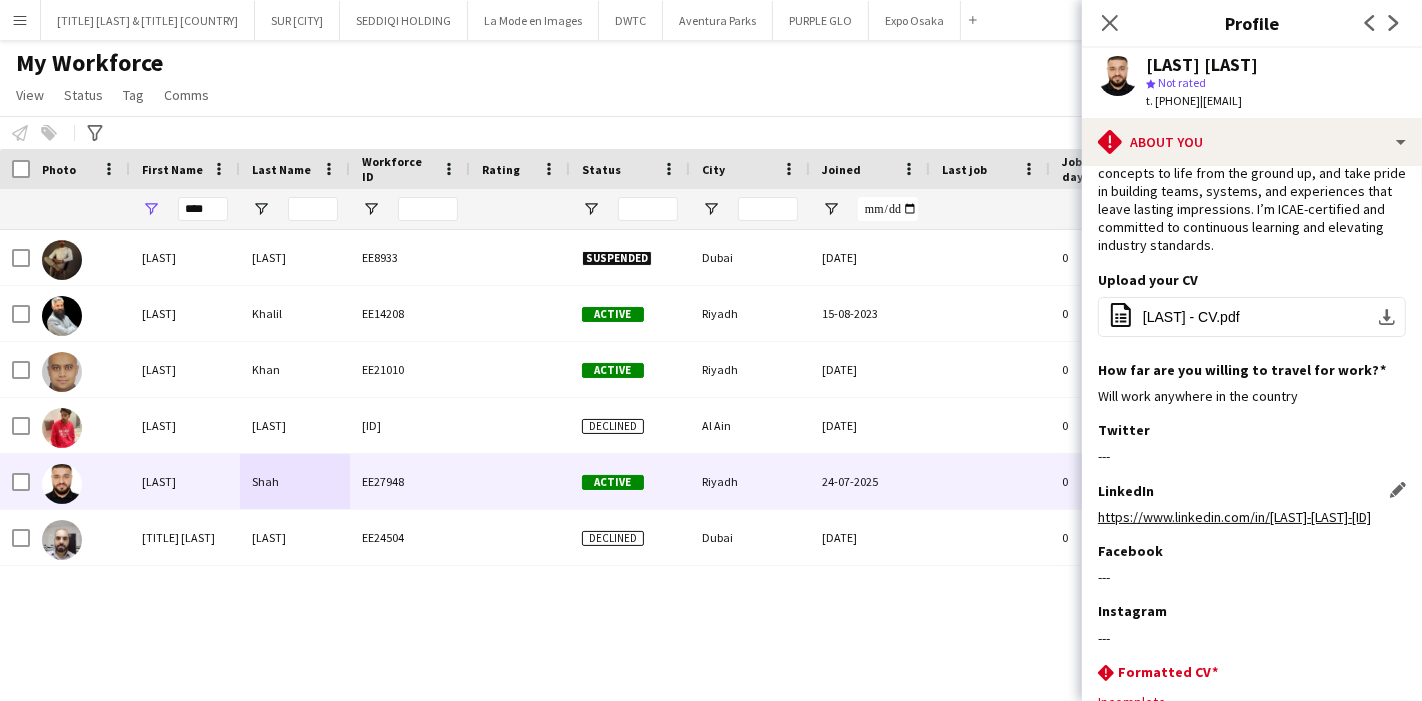 scroll, scrollTop: 0, scrollLeft: 0, axis: both 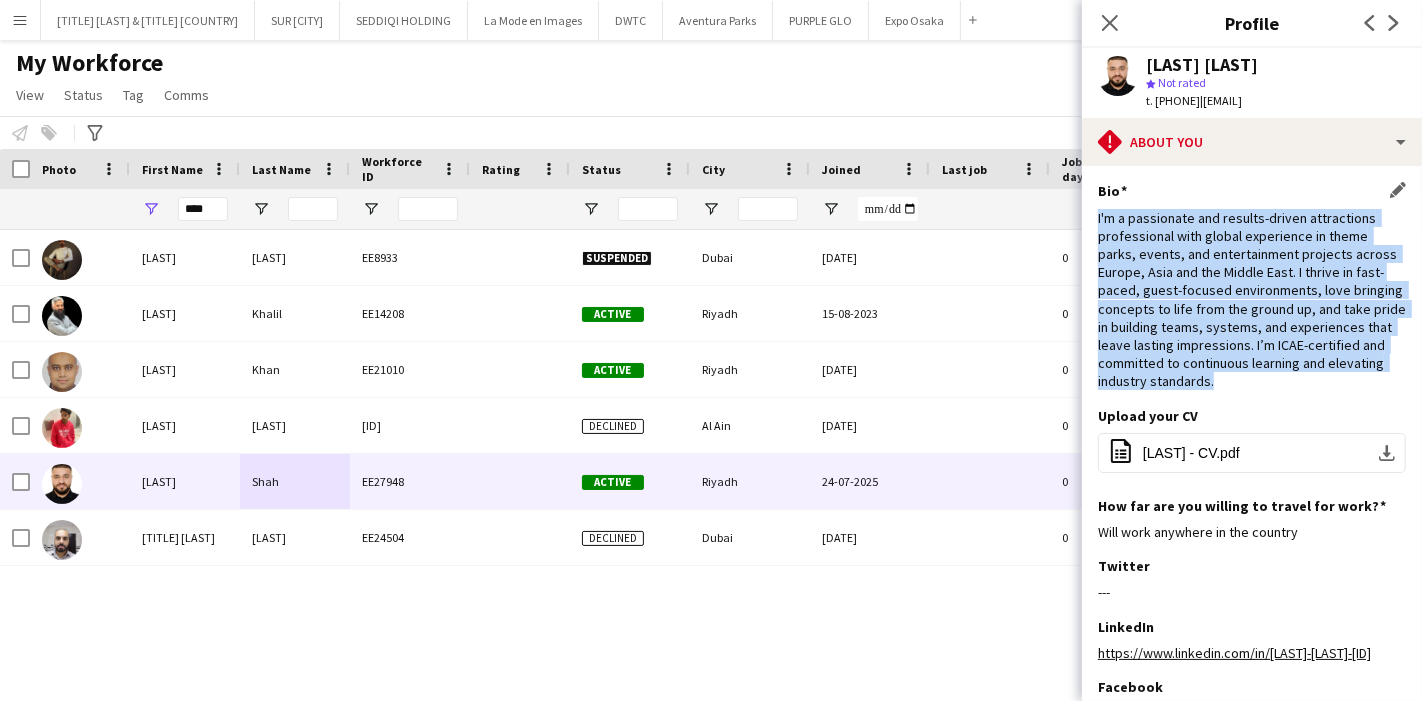 drag, startPoint x: 1097, startPoint y: 210, endPoint x: 1301, endPoint y: 384, distance: 268.12683 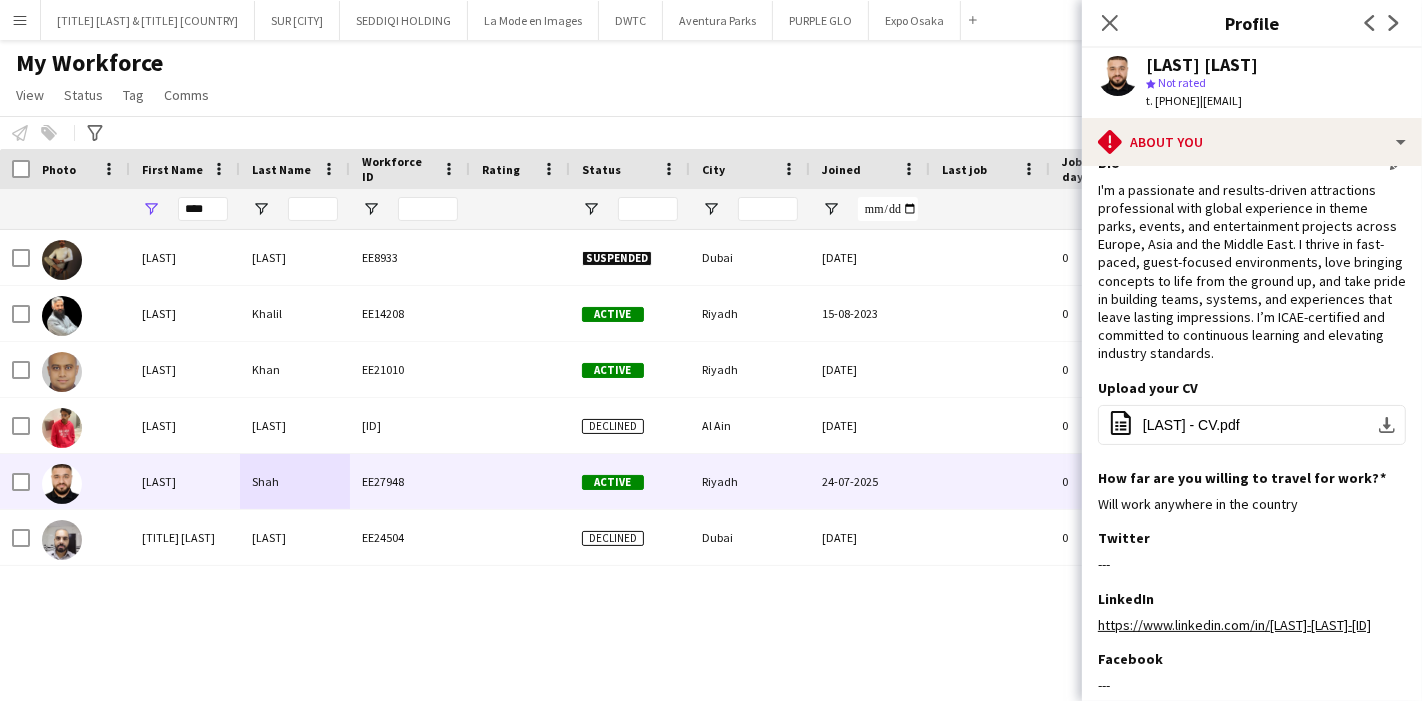 scroll, scrollTop: 0, scrollLeft: 0, axis: both 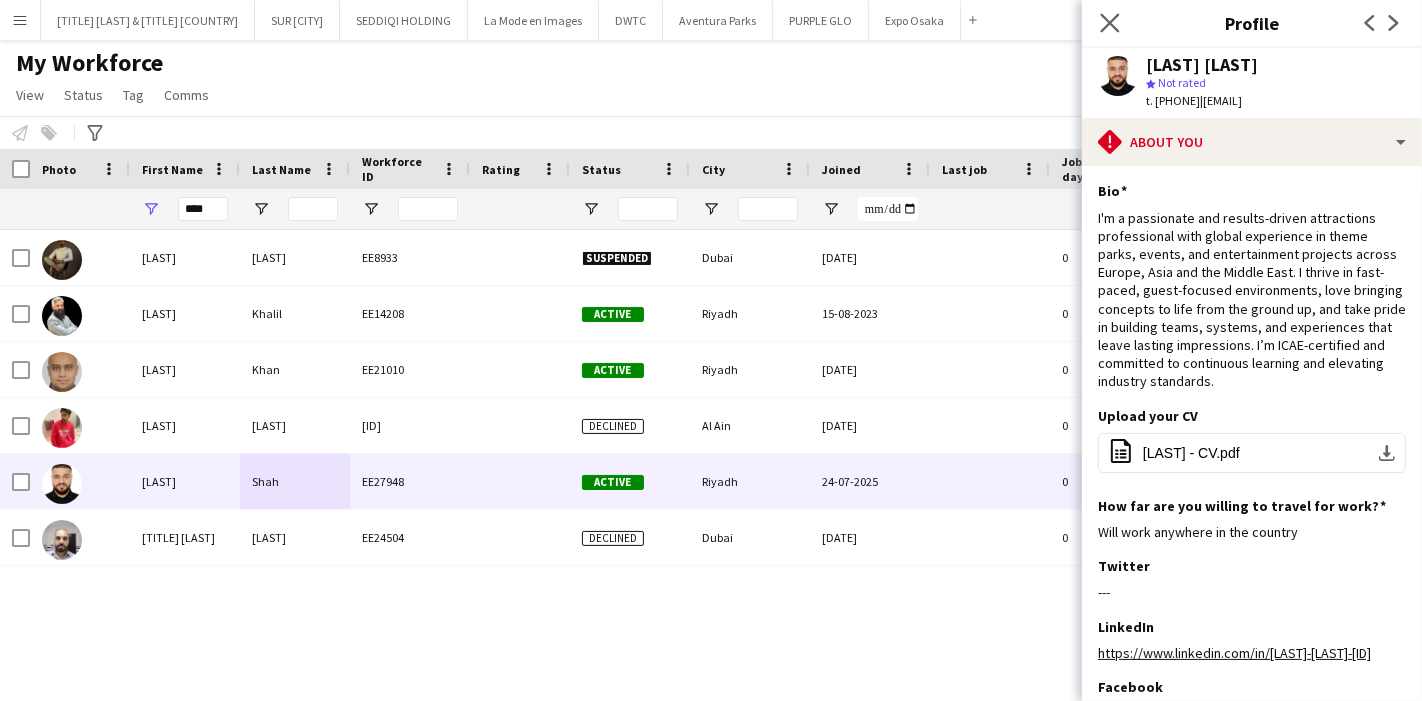 click on "Close pop-in" 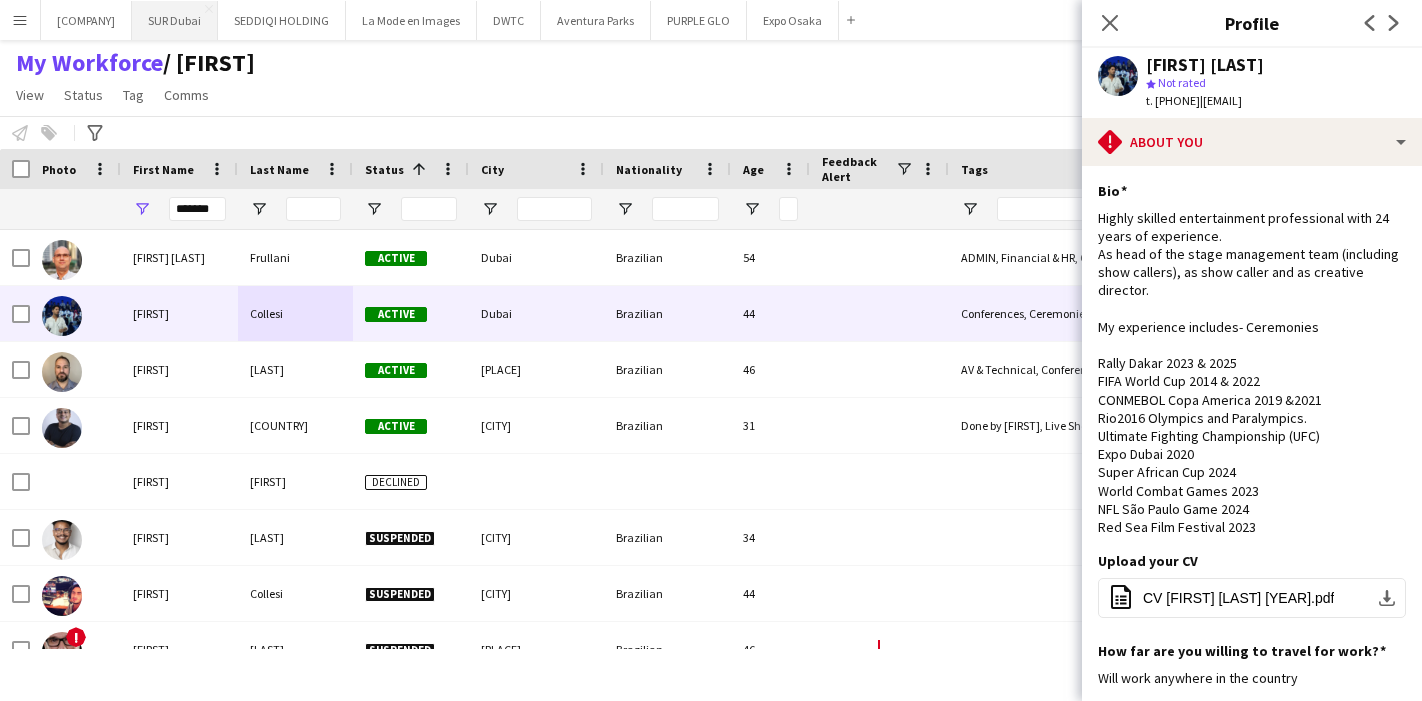 scroll, scrollTop: 0, scrollLeft: 0, axis: both 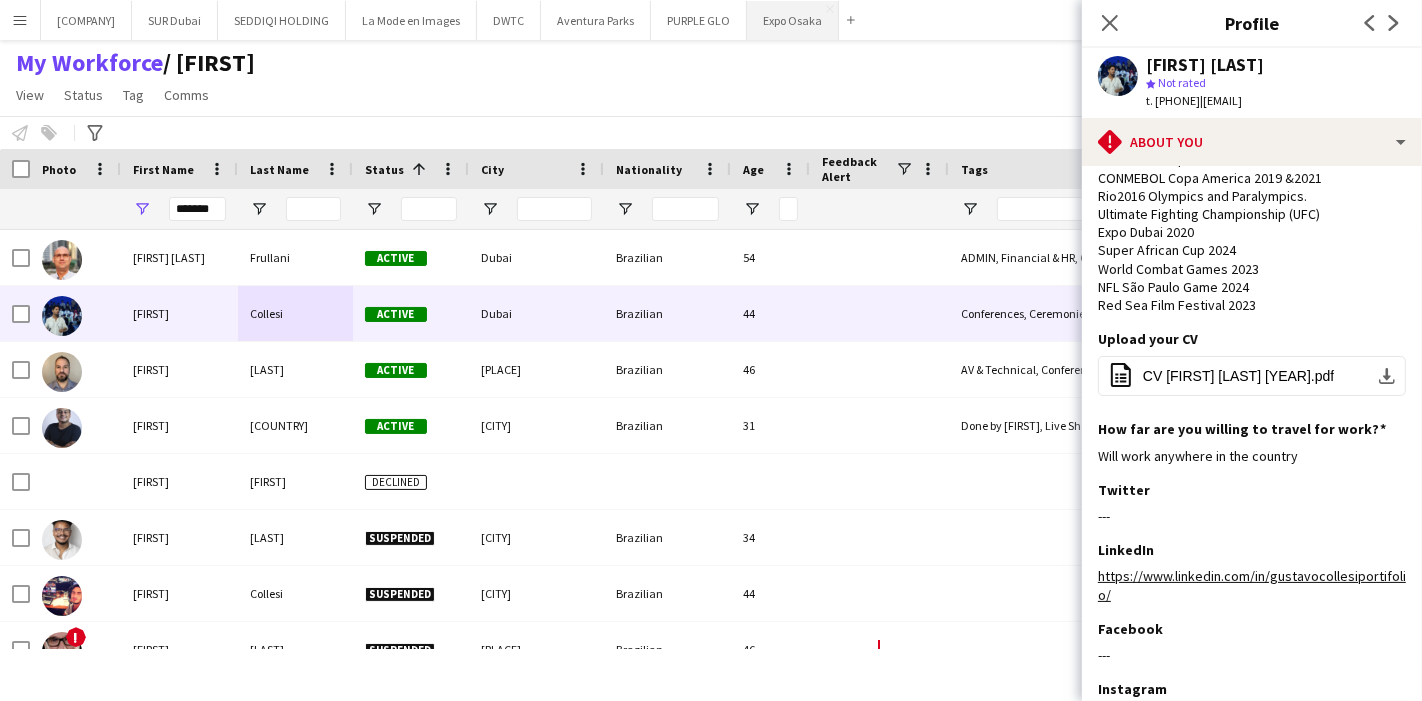 click on "Expo Osaka
Close" at bounding box center (793, 20) 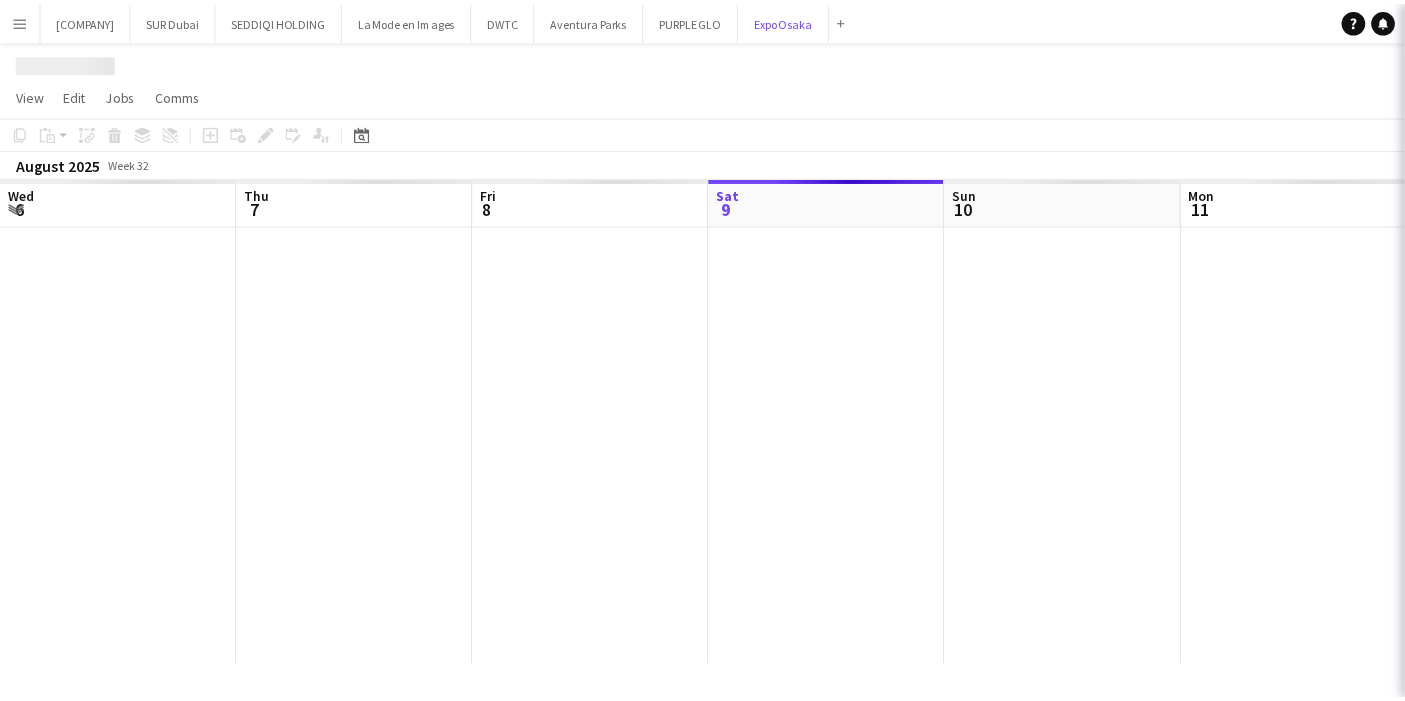 scroll, scrollTop: 0, scrollLeft: 477, axis: horizontal 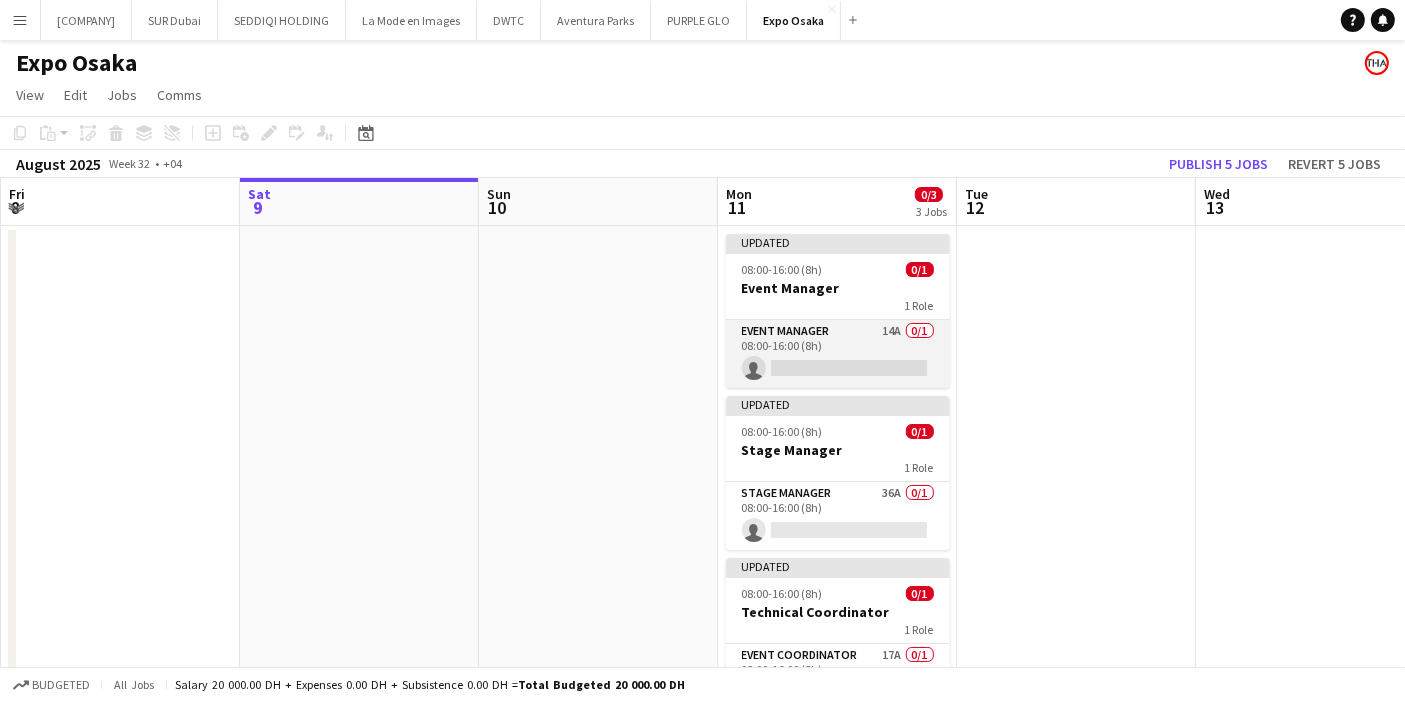click on "Event Manager   14A   0/1   08:00-16:00 (8h)
single-neutral-actions" at bounding box center (838, 354) 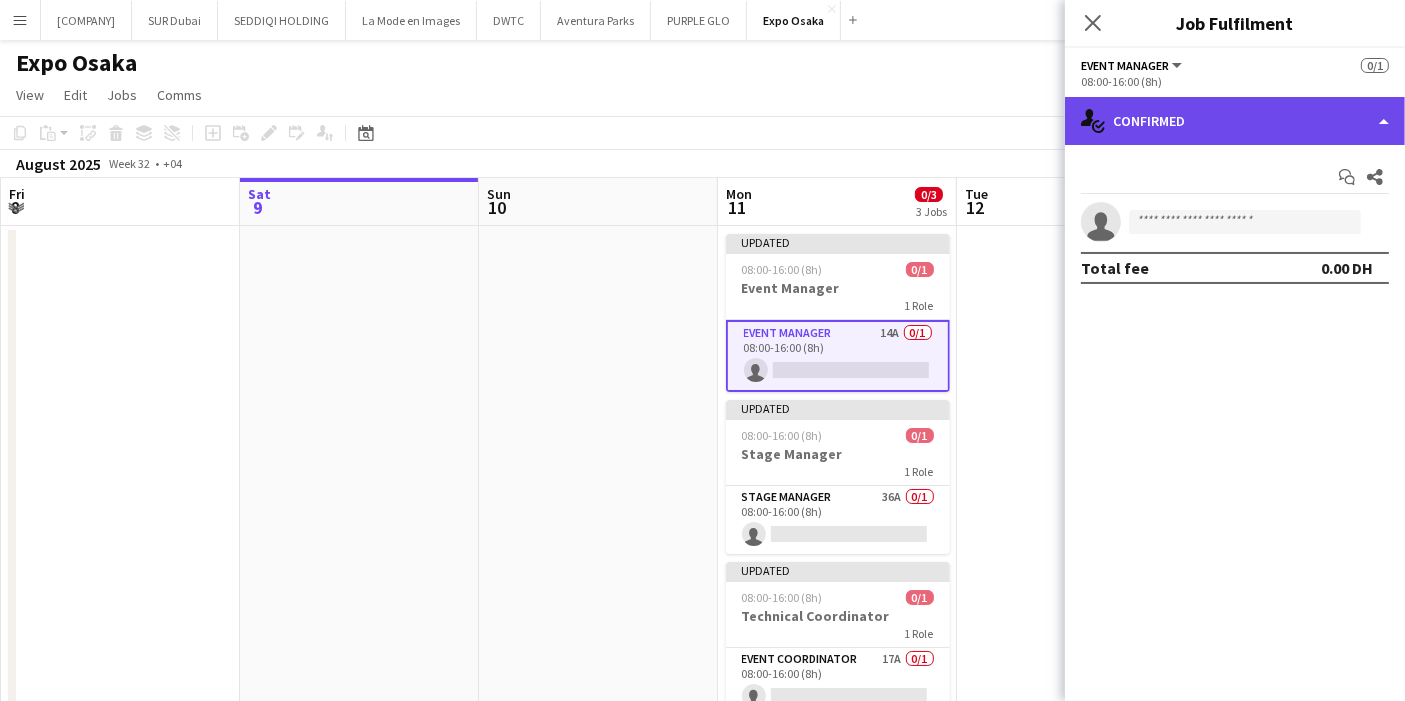 click on "single-neutral-actions-check-2
Confirmed" 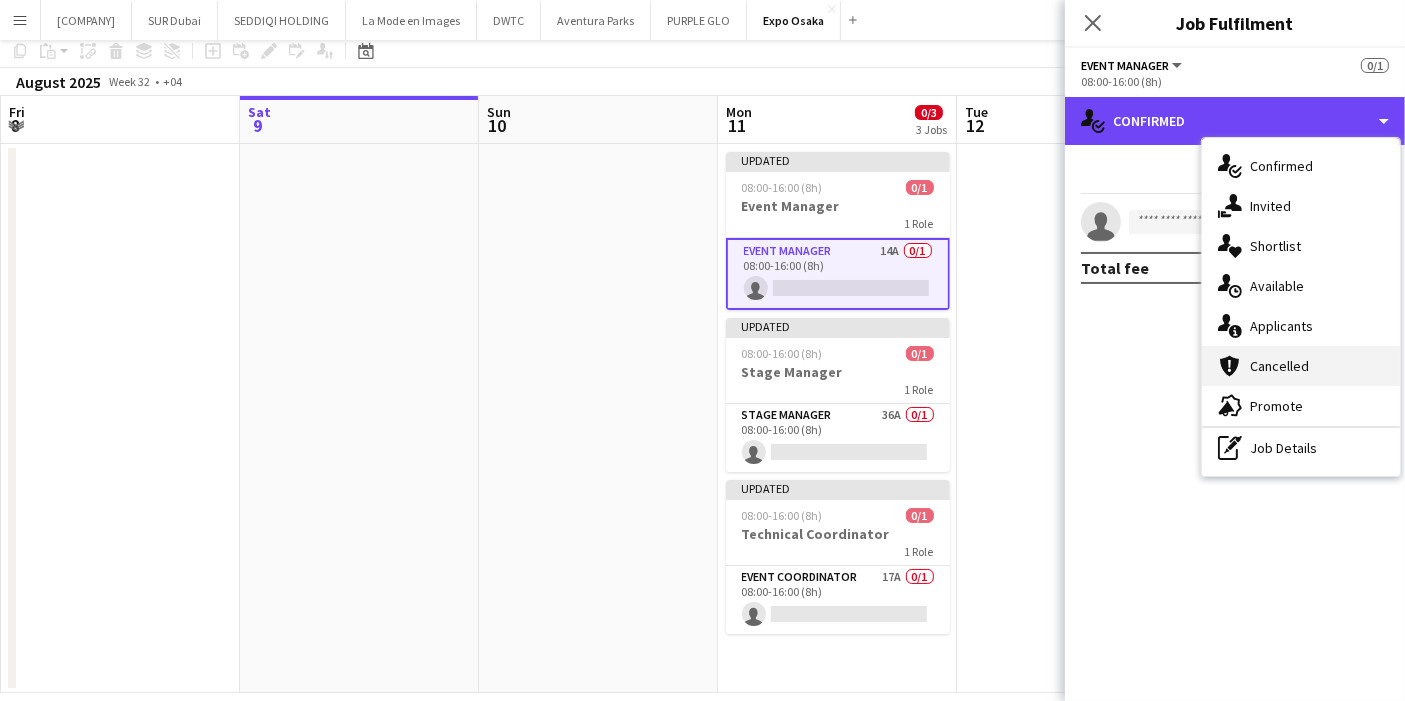scroll, scrollTop: 105, scrollLeft: 0, axis: vertical 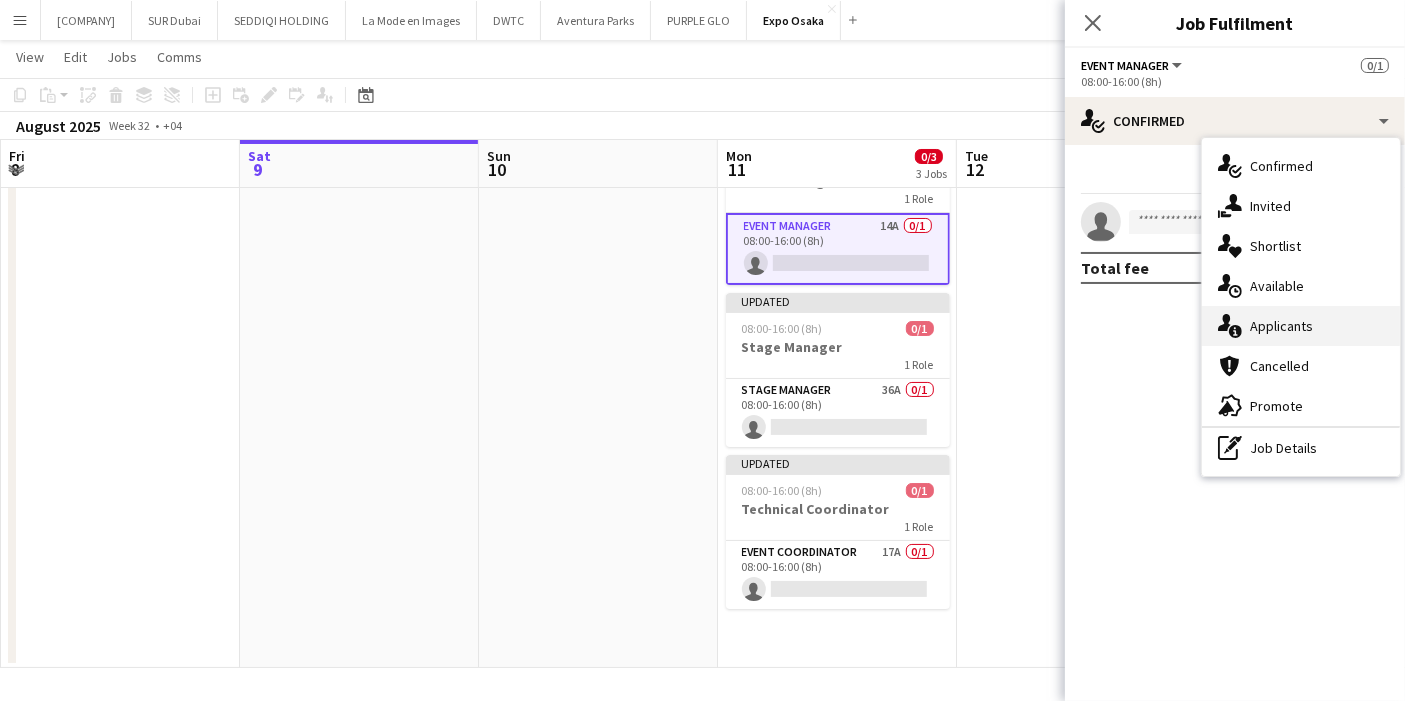 click on "single-neutral-actions-information
Applicants" at bounding box center [1301, 326] 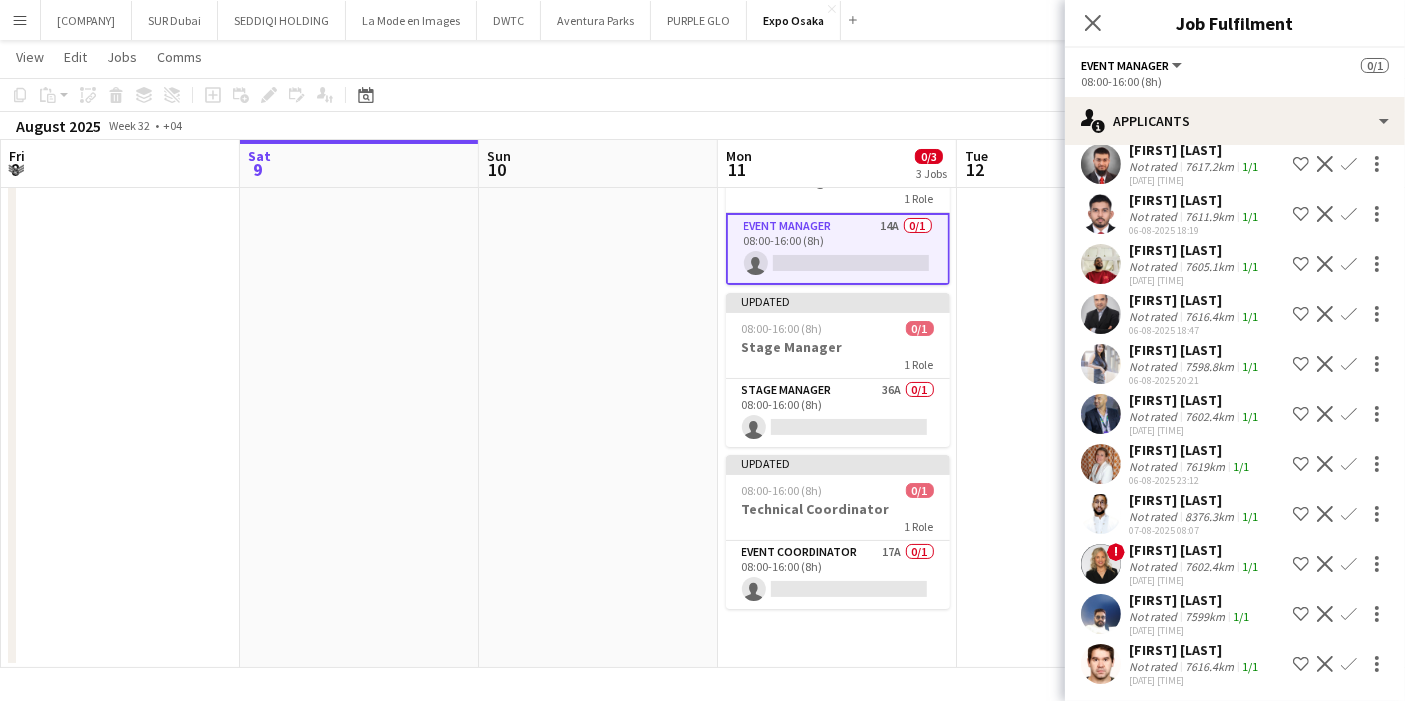 scroll, scrollTop: 254, scrollLeft: 0, axis: vertical 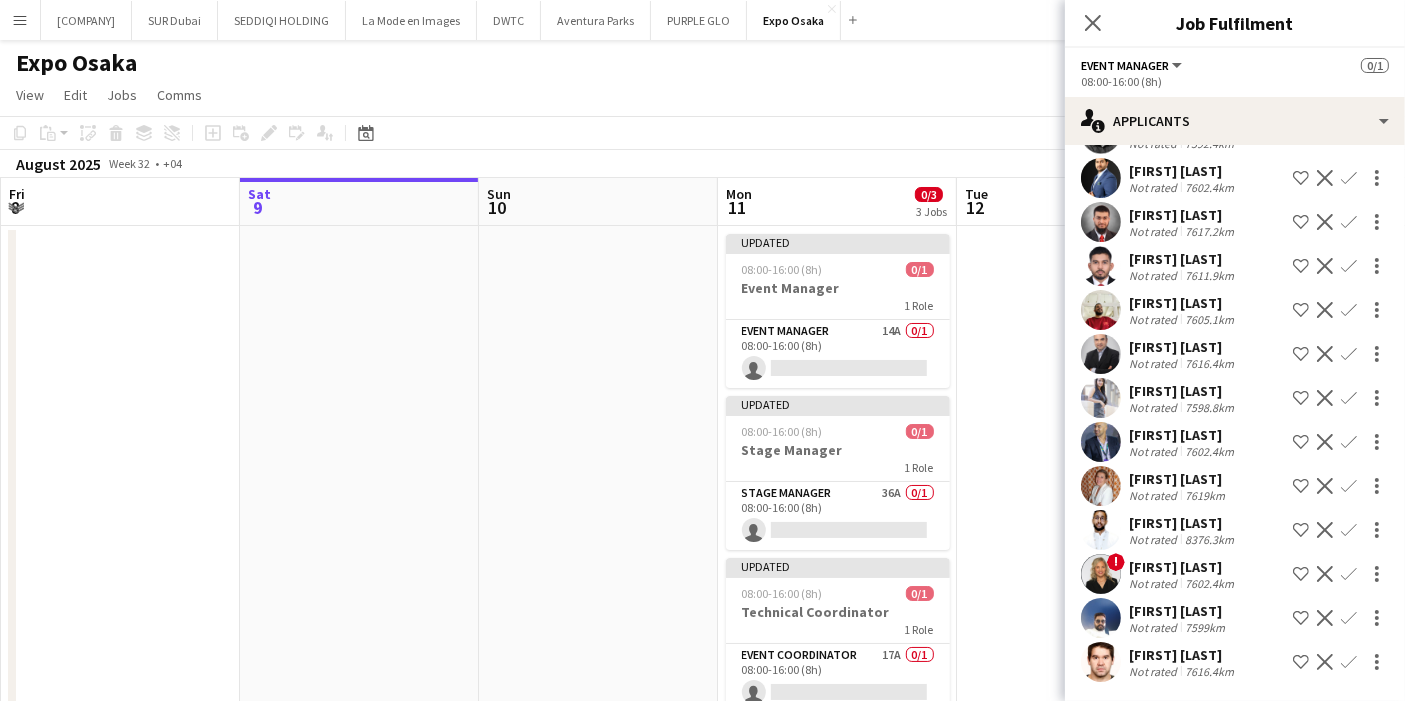 click 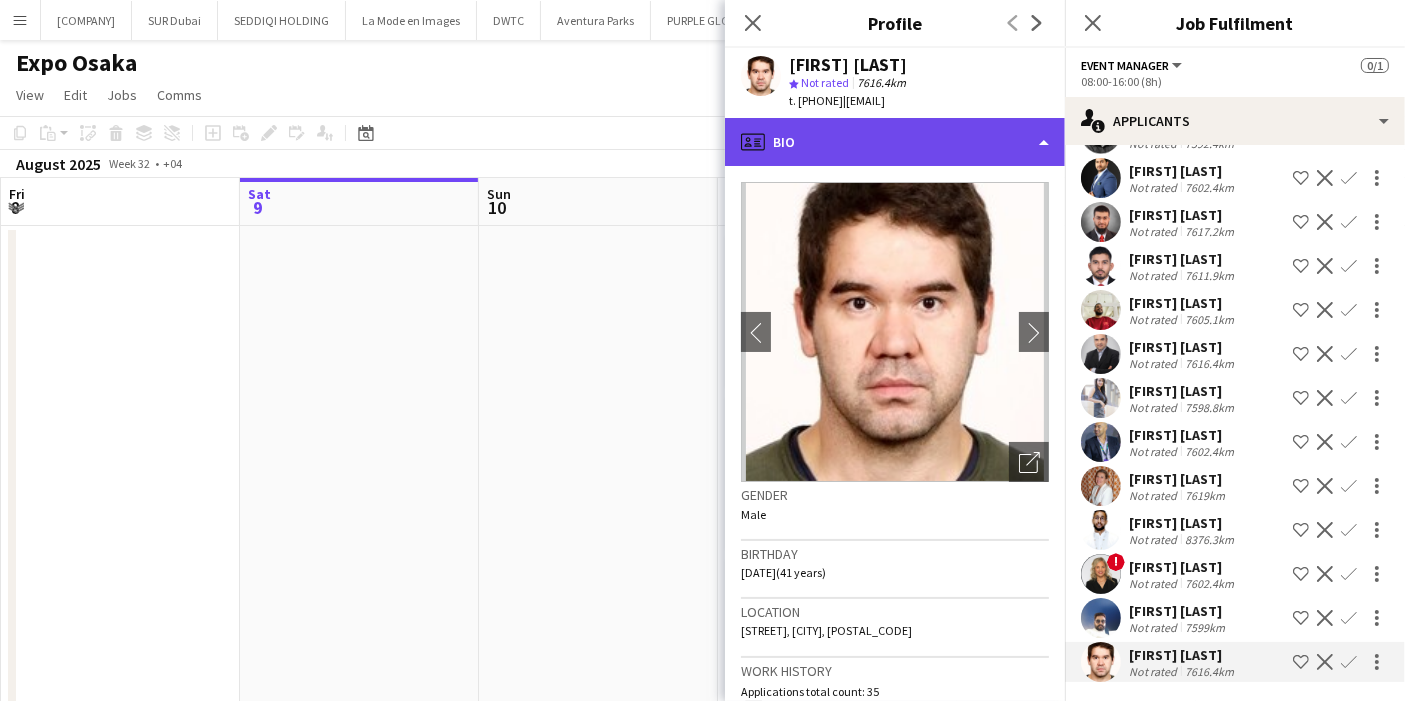 click on "profile
Bio" 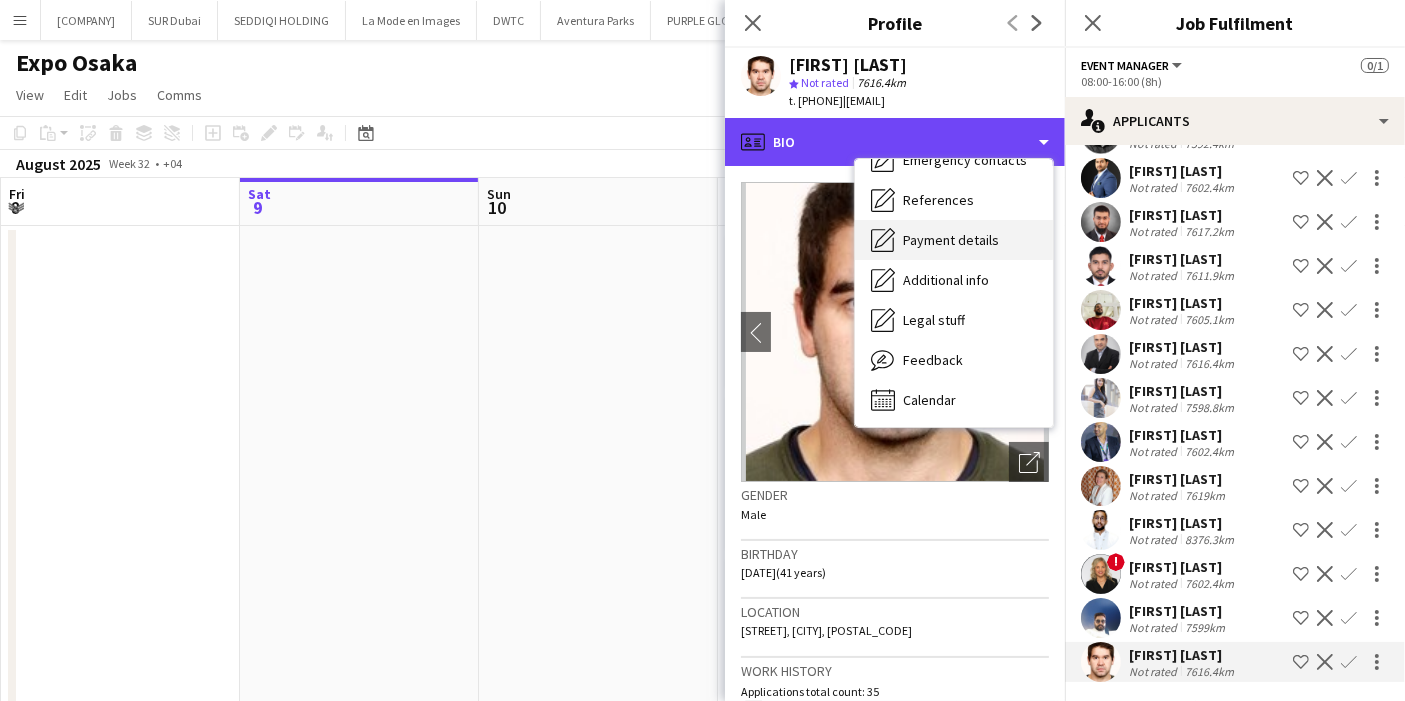 scroll, scrollTop: 0, scrollLeft: 0, axis: both 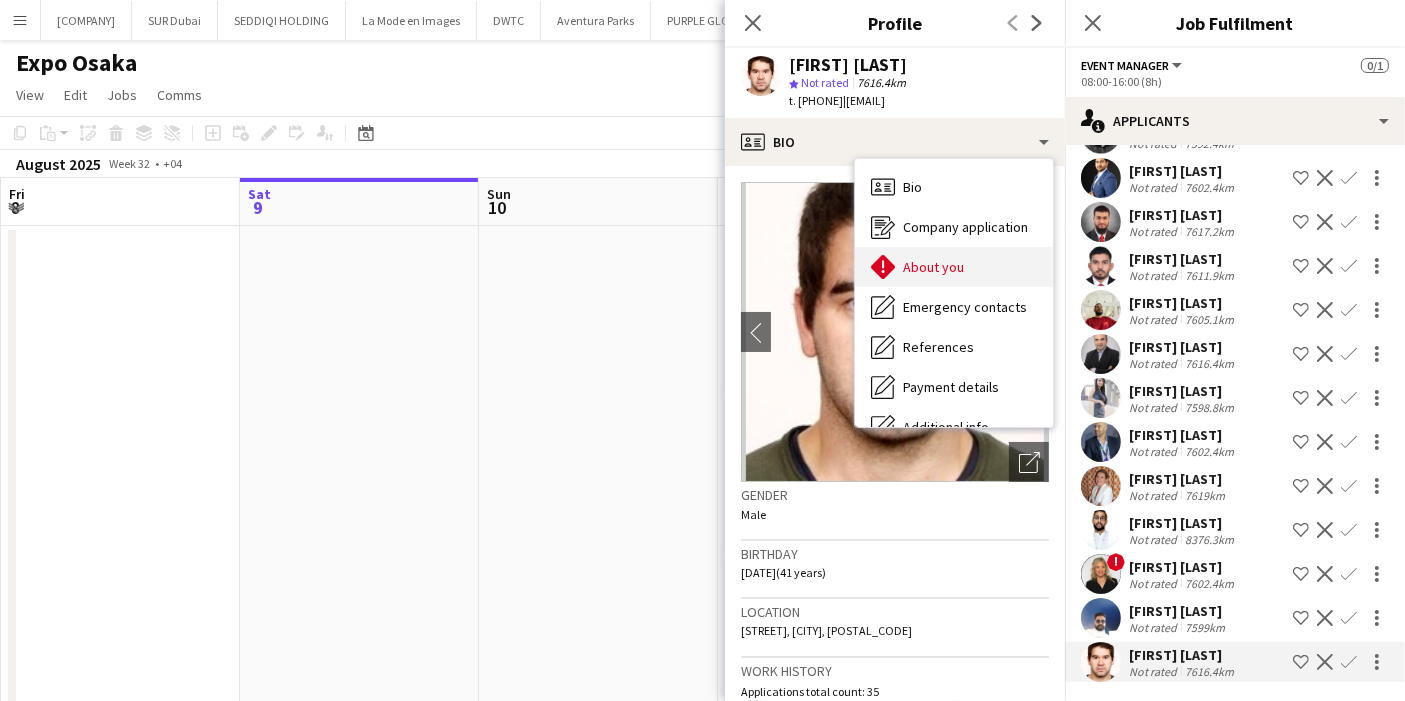 click on "About you
About you" at bounding box center (954, 267) 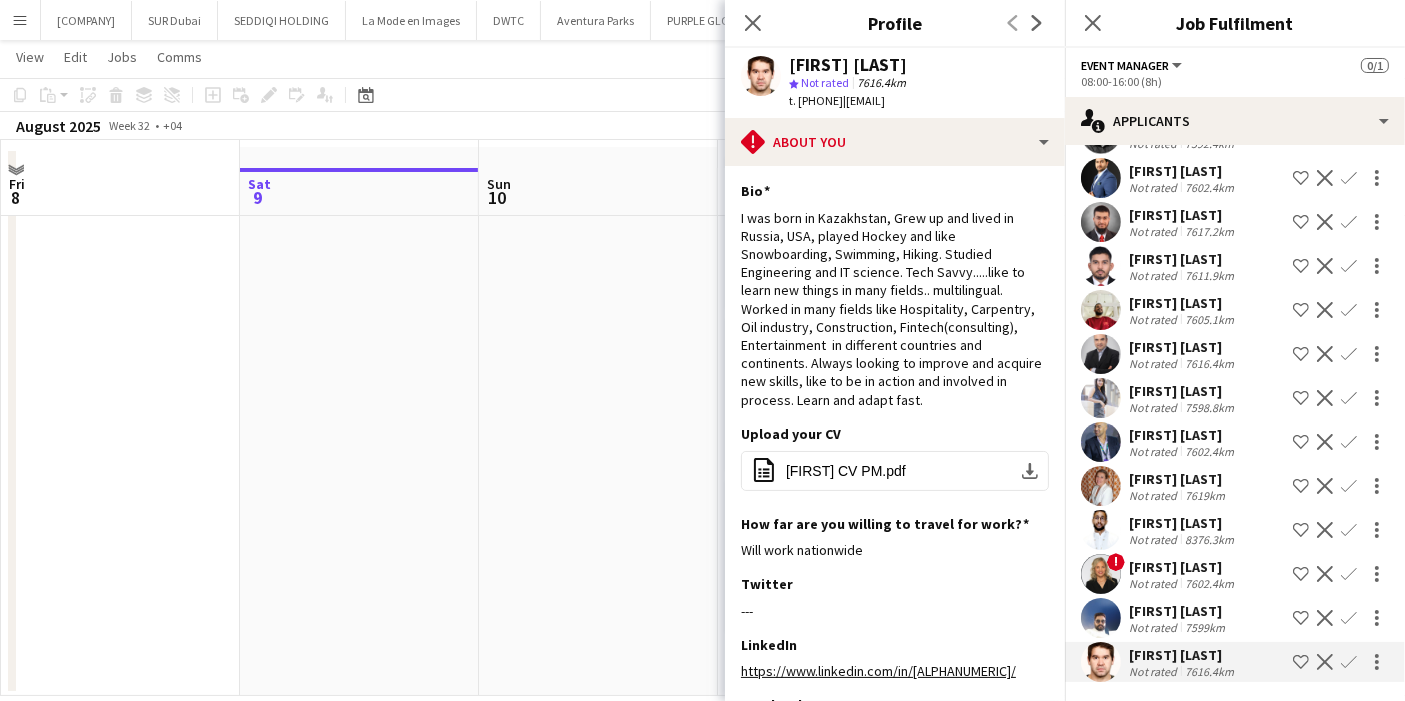 scroll, scrollTop: 105, scrollLeft: 0, axis: vertical 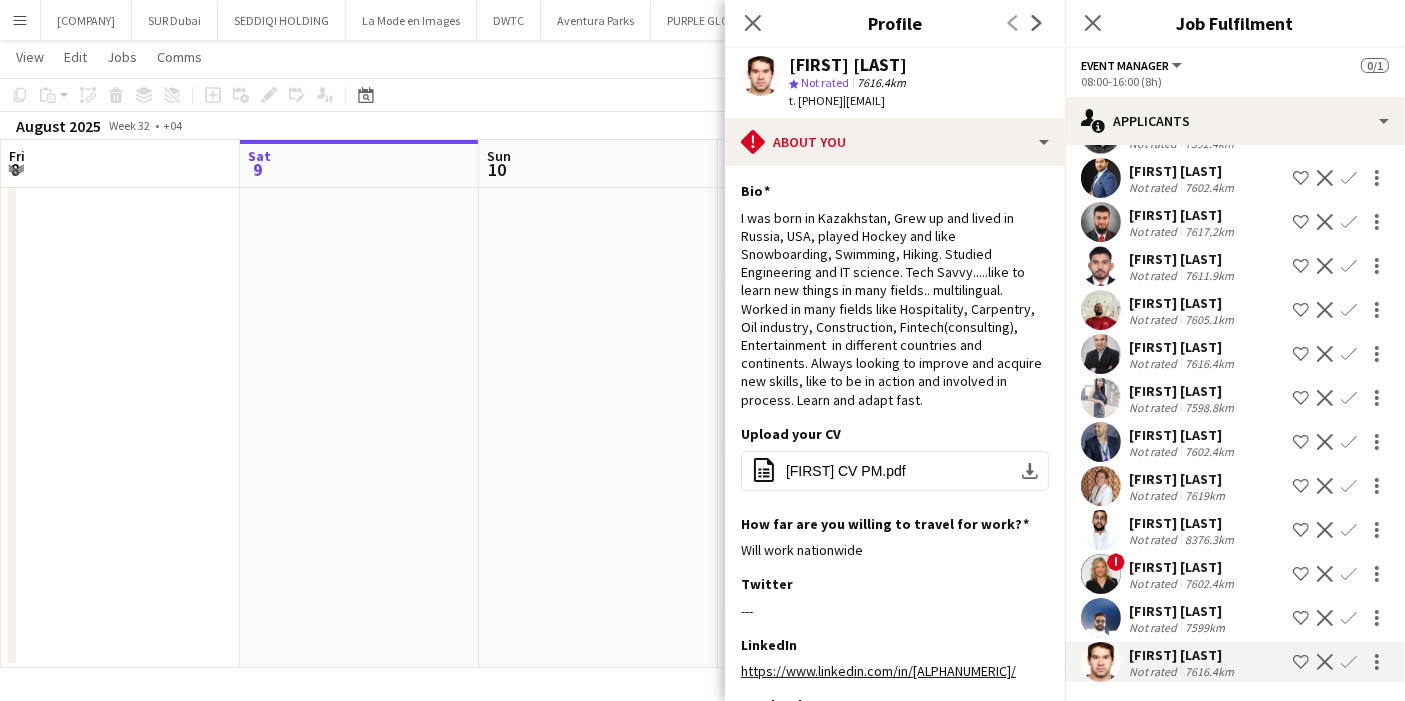 click at bounding box center (1101, 662) 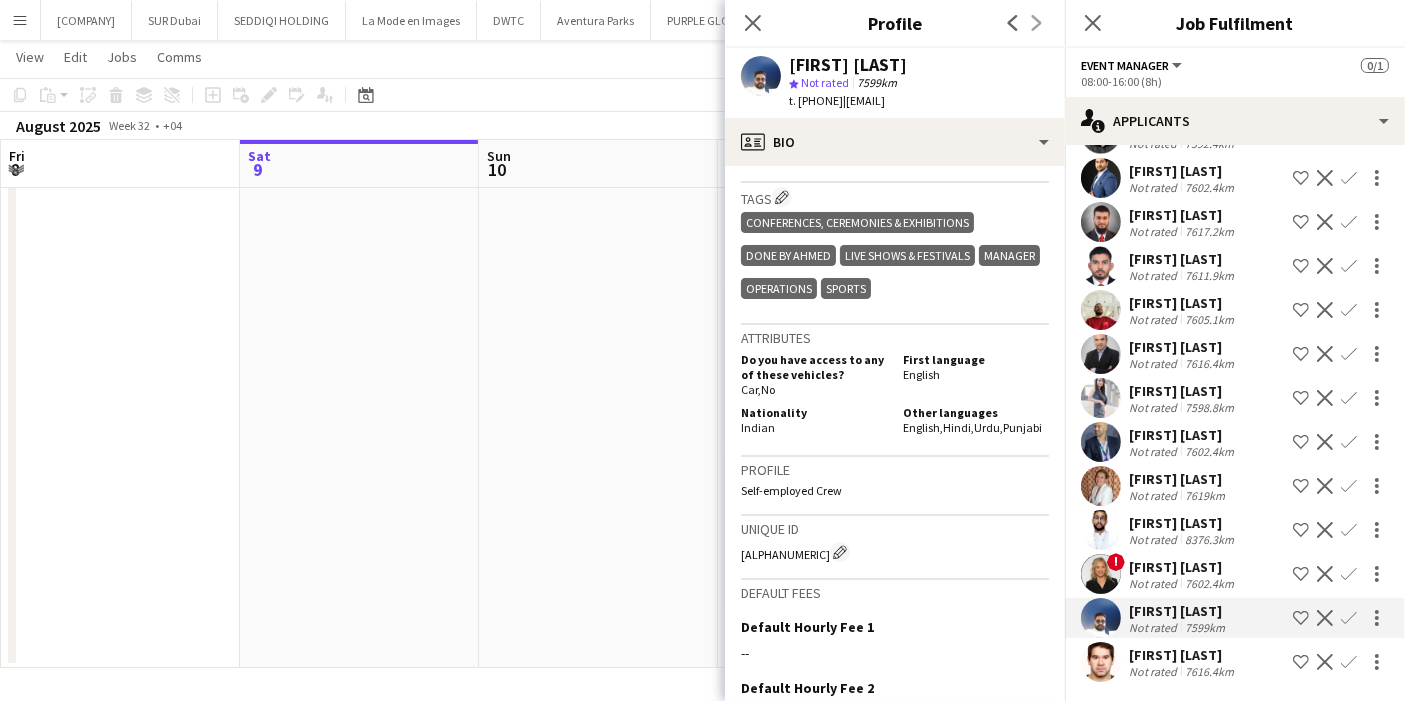 scroll, scrollTop: 777, scrollLeft: 0, axis: vertical 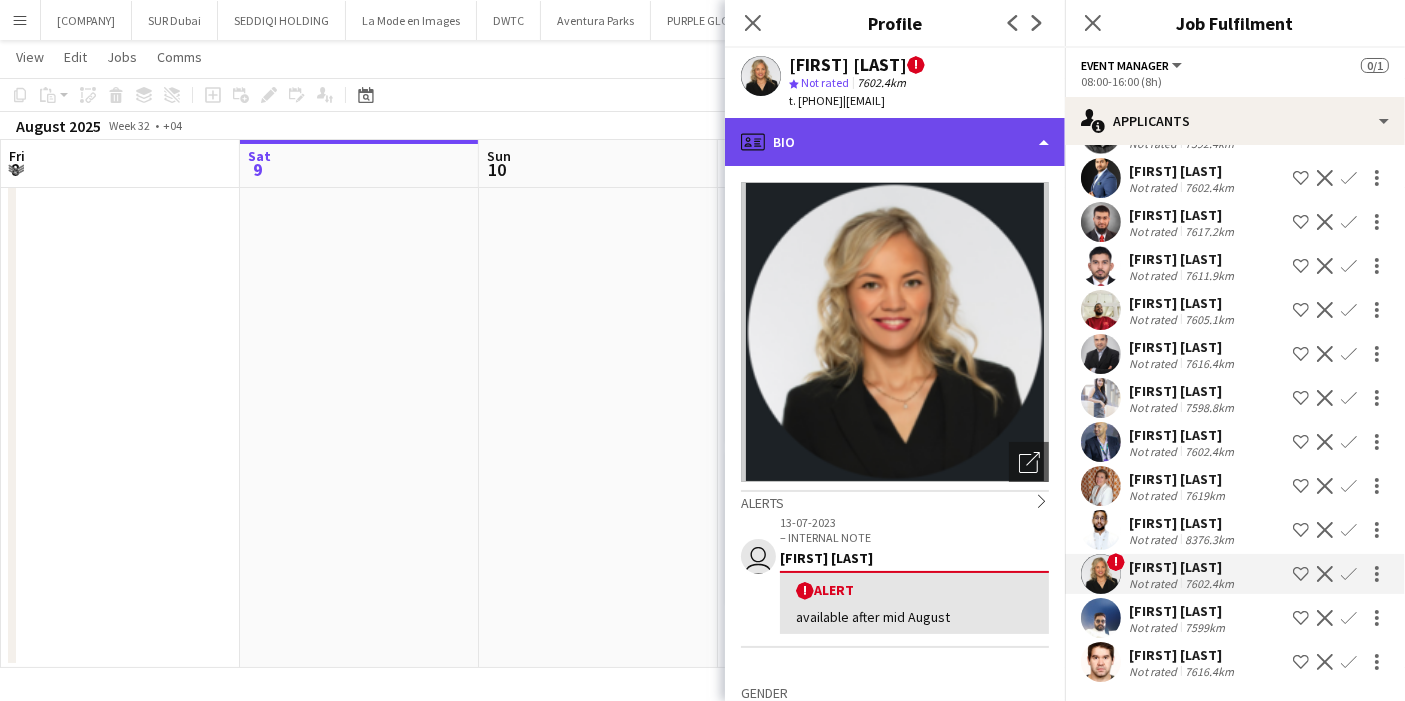 click on "profile
Bio" 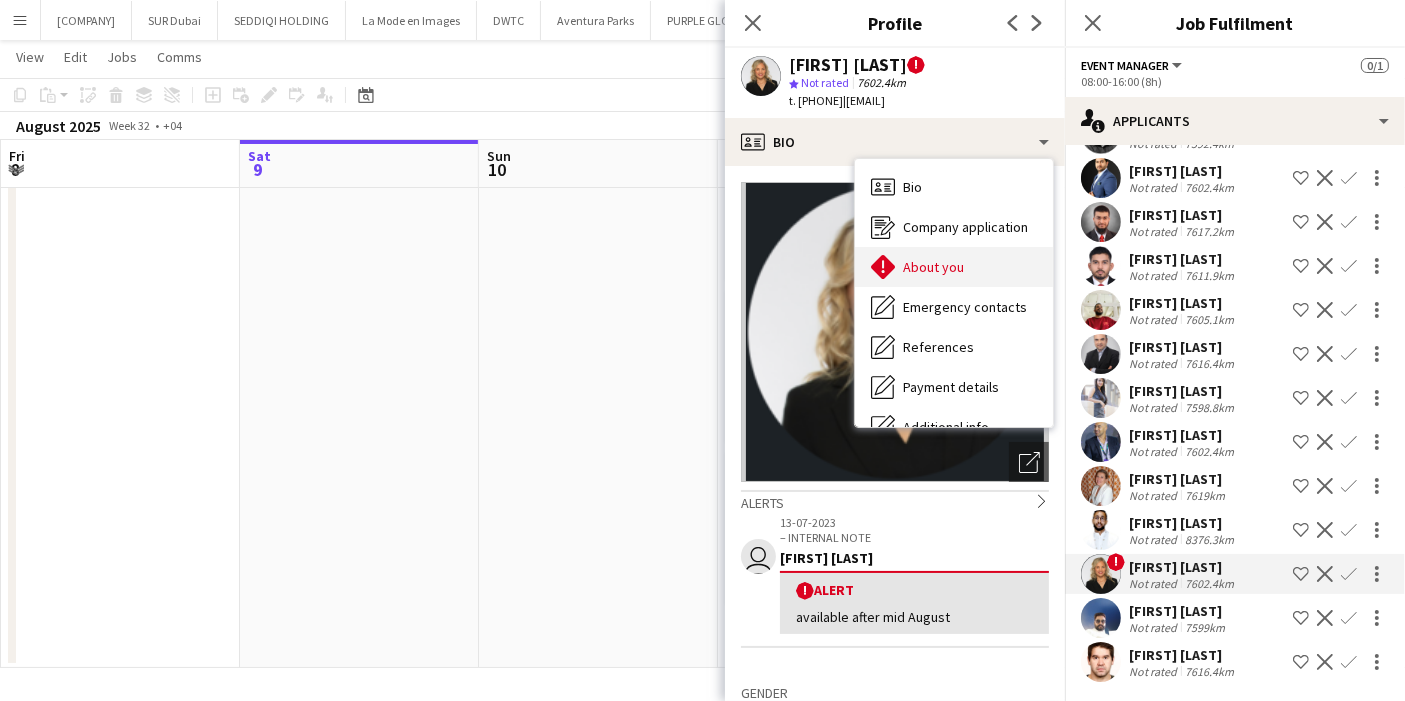 click on "About you
About you" at bounding box center [954, 267] 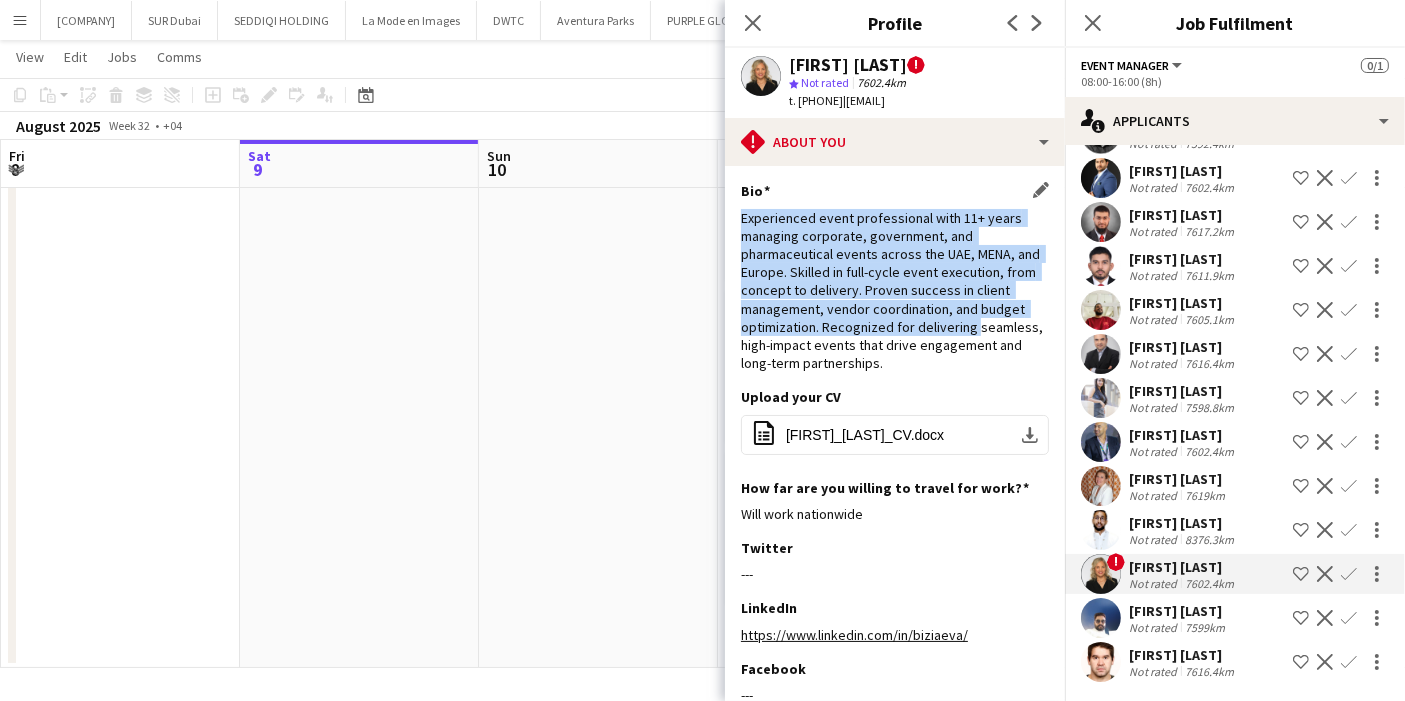 drag, startPoint x: 740, startPoint y: 219, endPoint x: 969, endPoint y: 334, distance: 256.25378 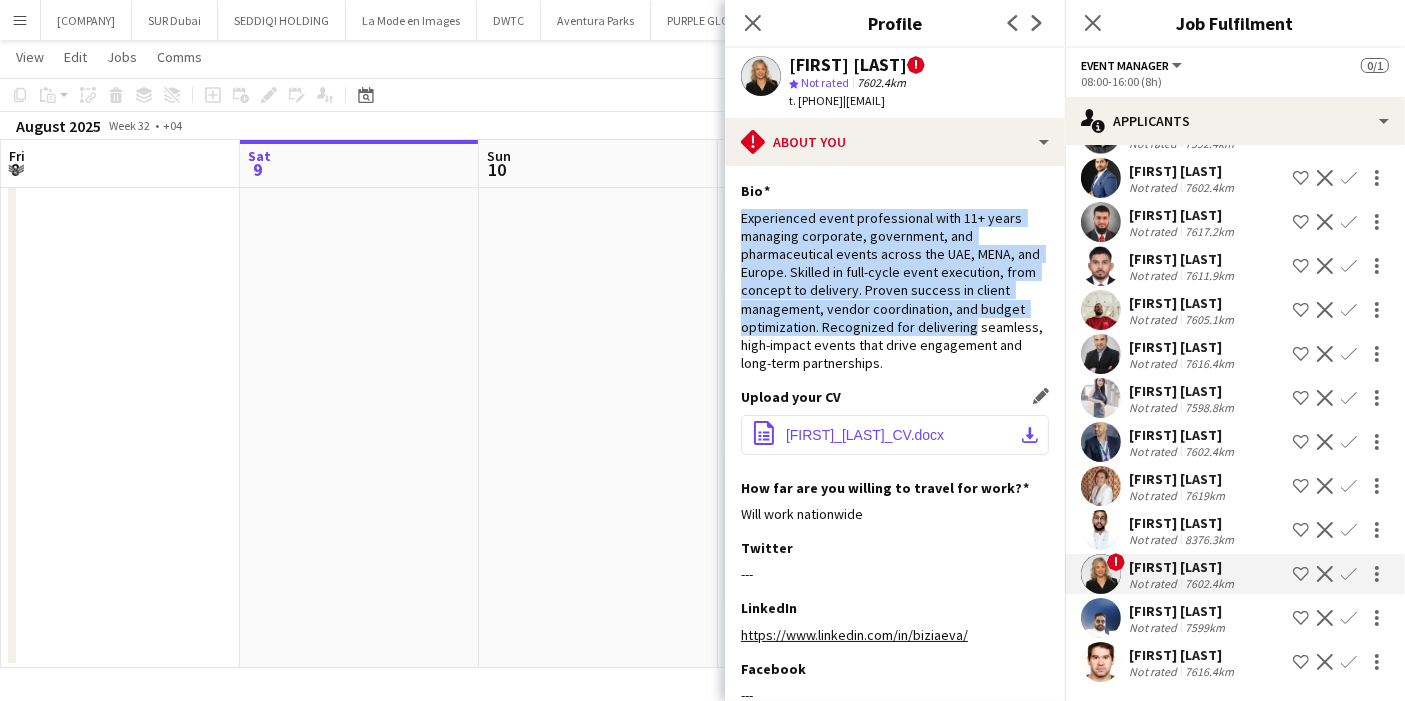 click on "download-bottom" 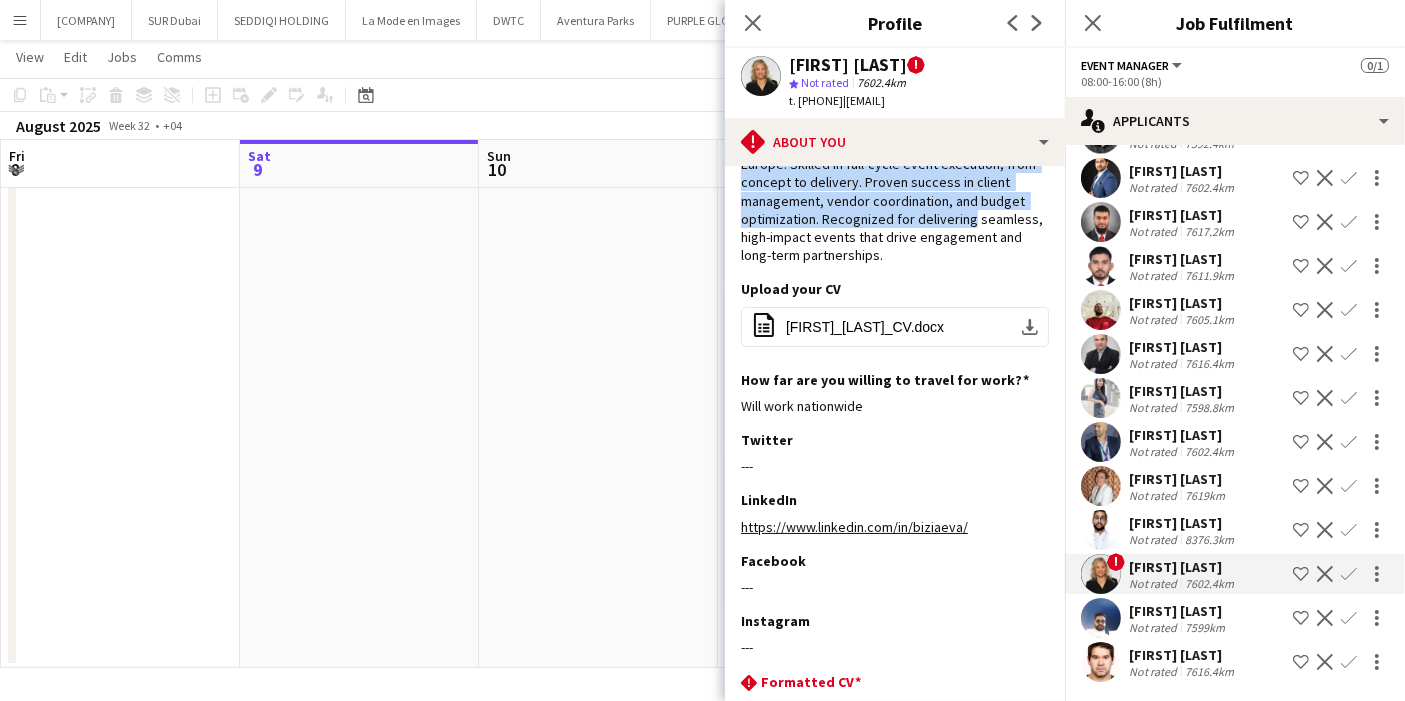 scroll, scrollTop: 32, scrollLeft: 0, axis: vertical 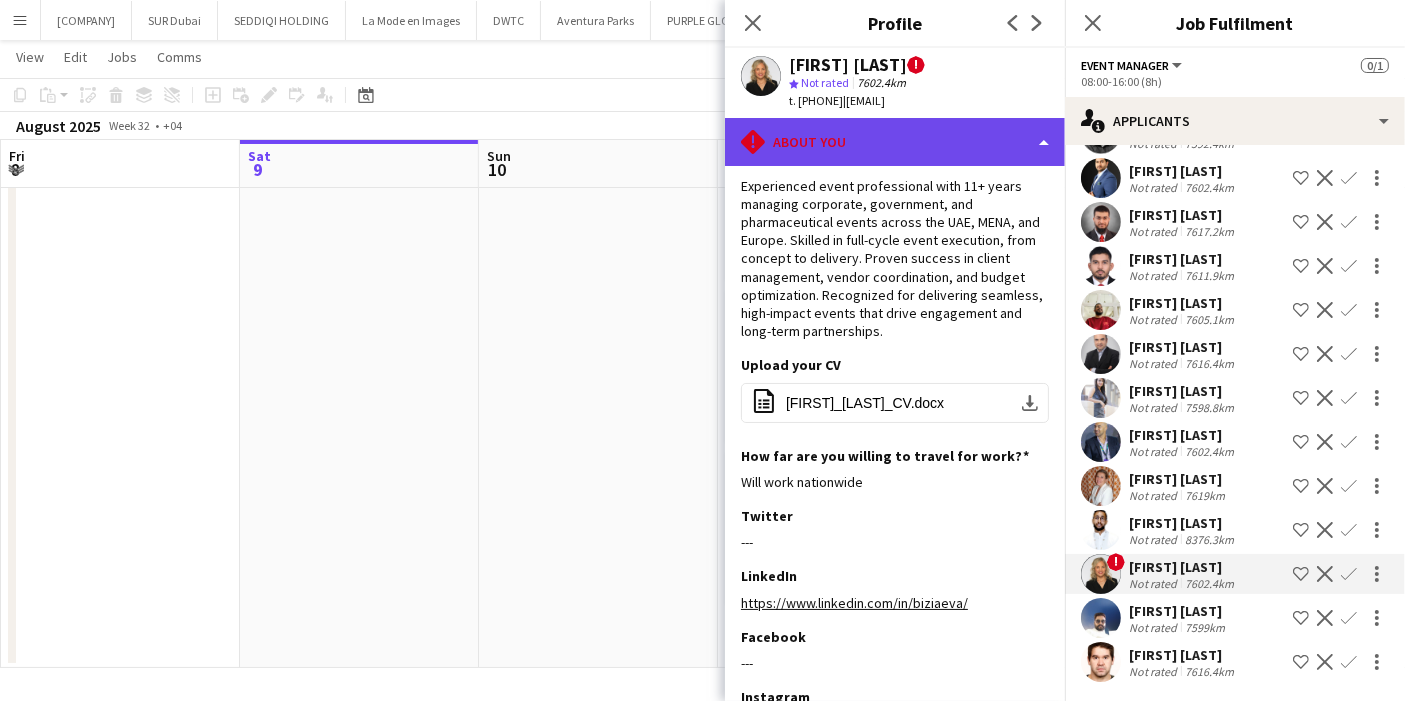 click on "rhombus-alert
About you" 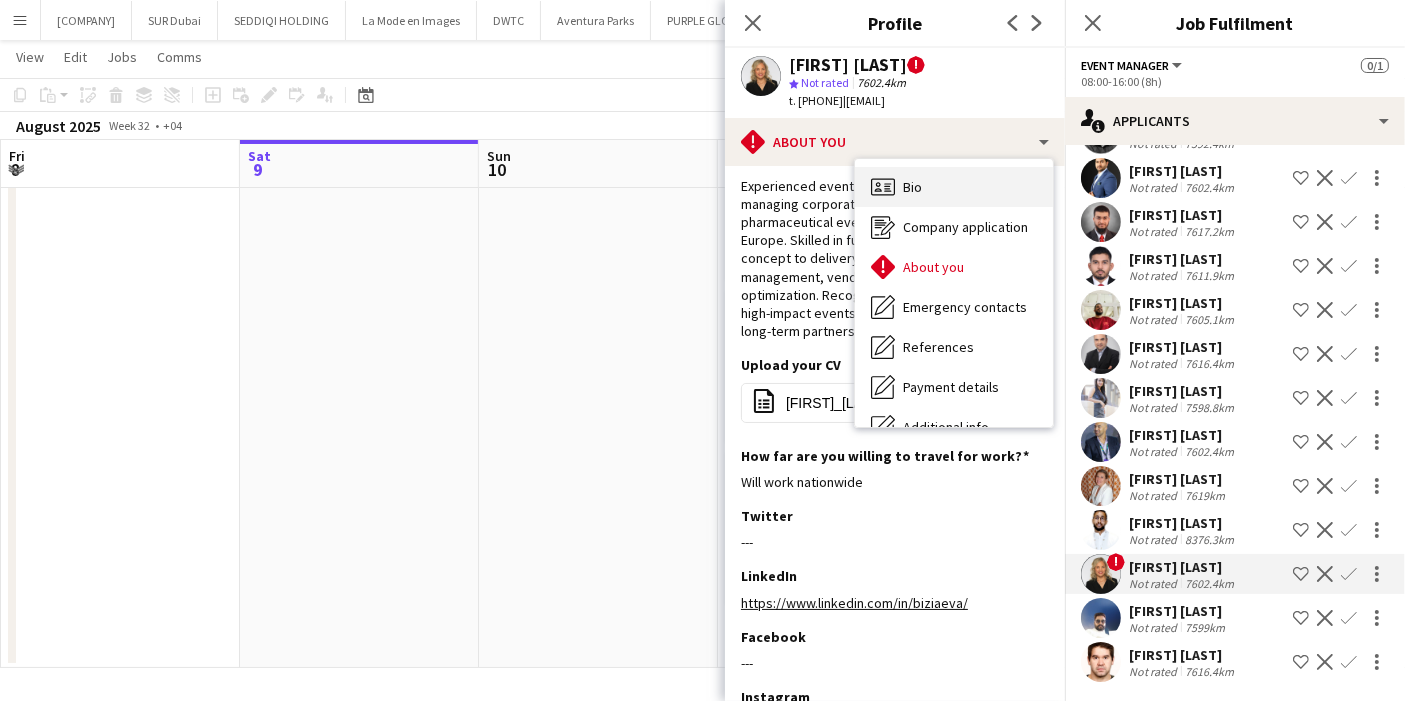 click on "Bio
Bio" at bounding box center (954, 187) 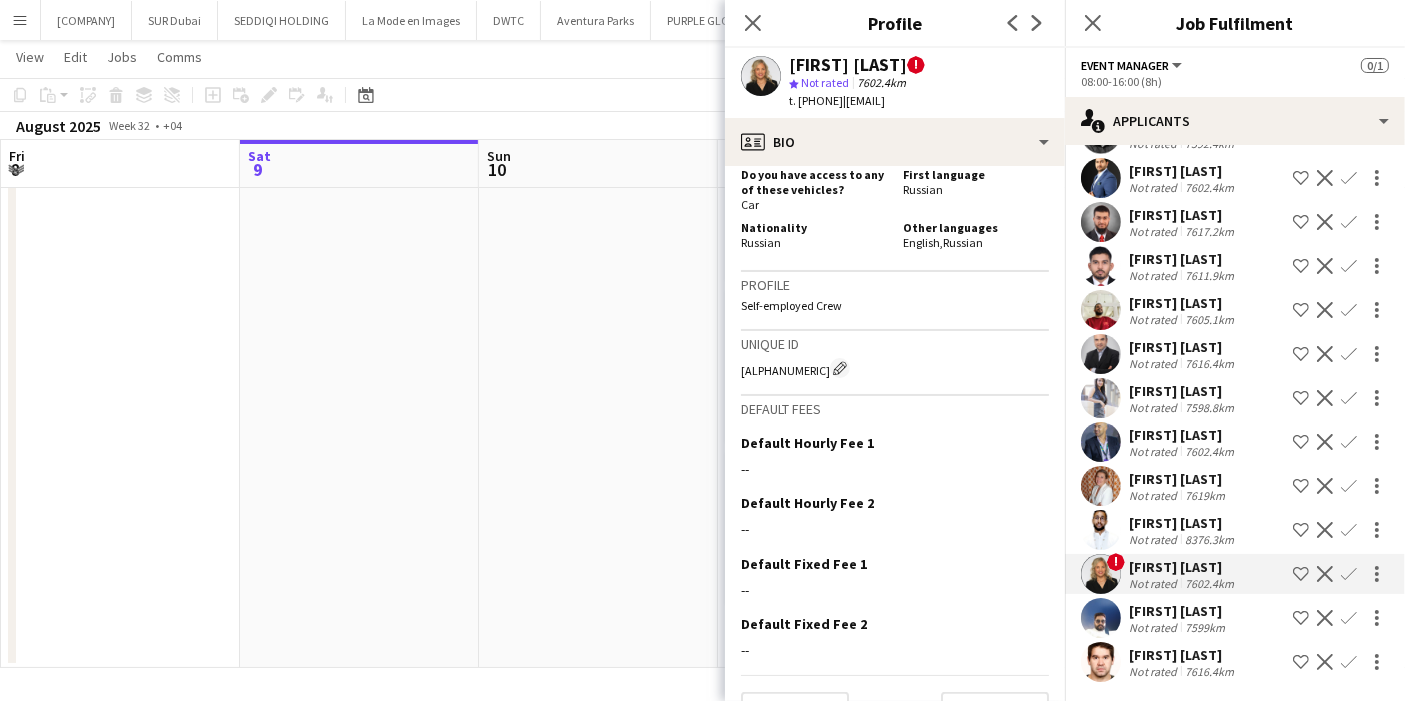 scroll, scrollTop: 1369, scrollLeft: 0, axis: vertical 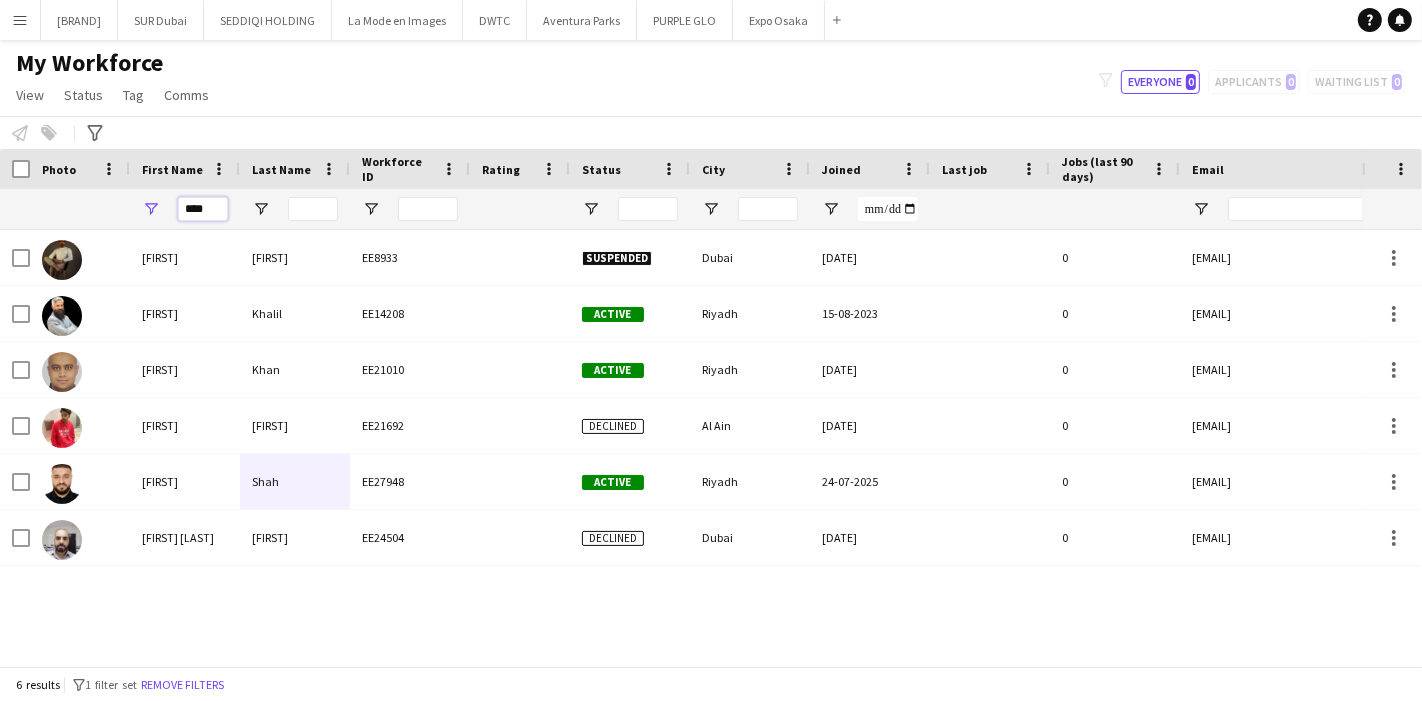 click on "****" at bounding box center [203, 209] 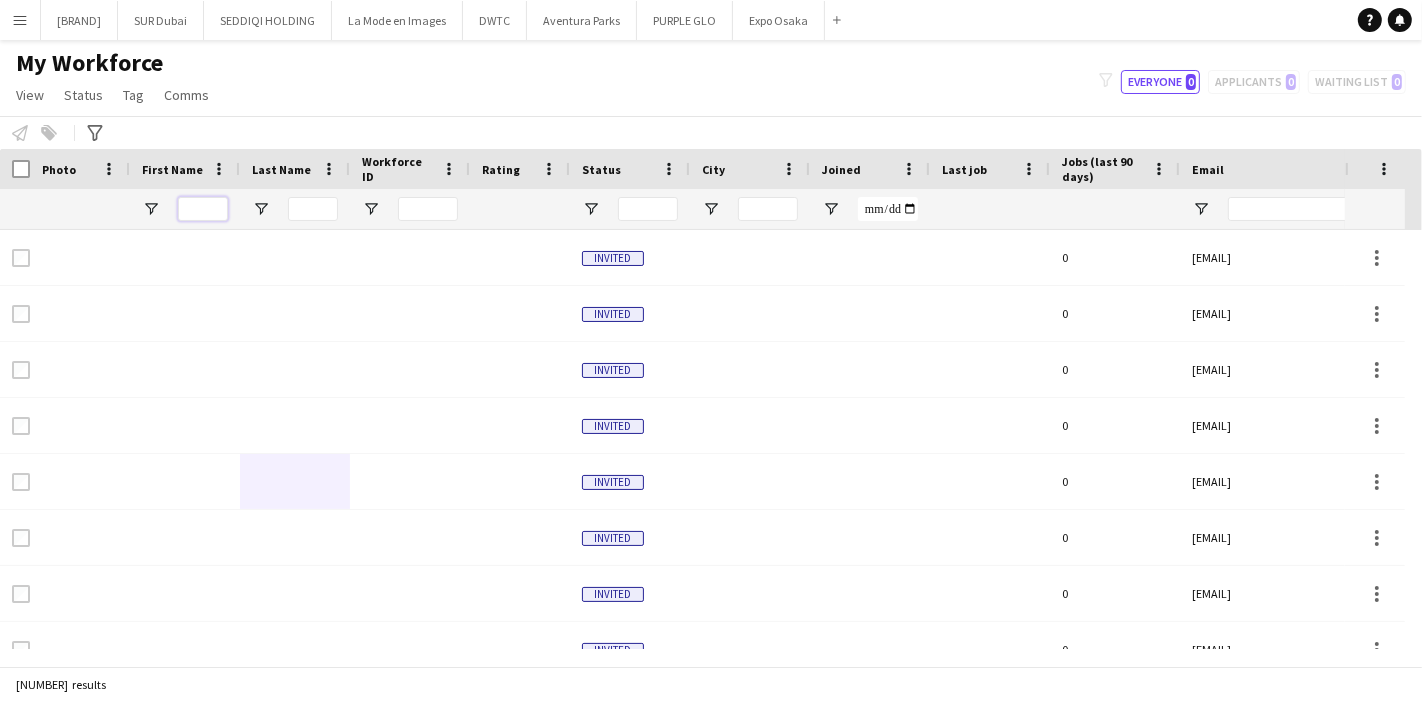 type 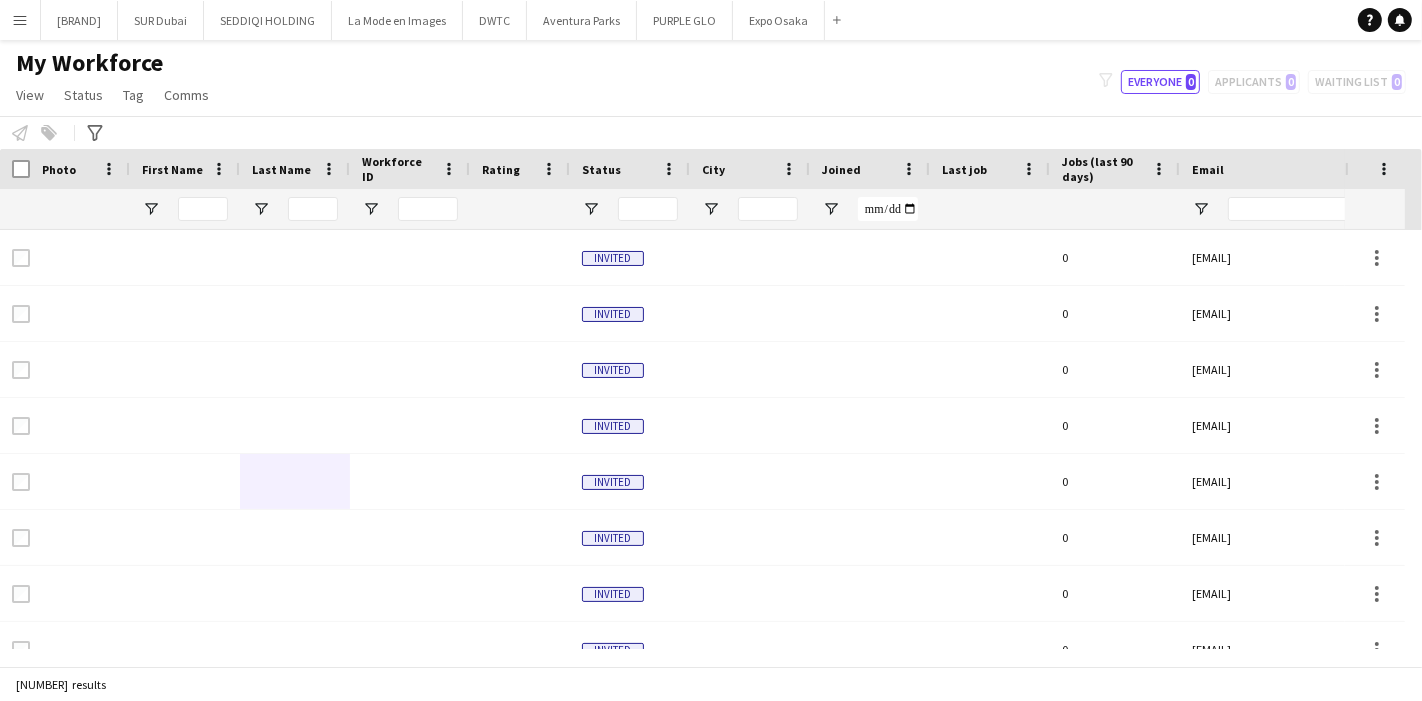 click on "Menu" at bounding box center (20, 20) 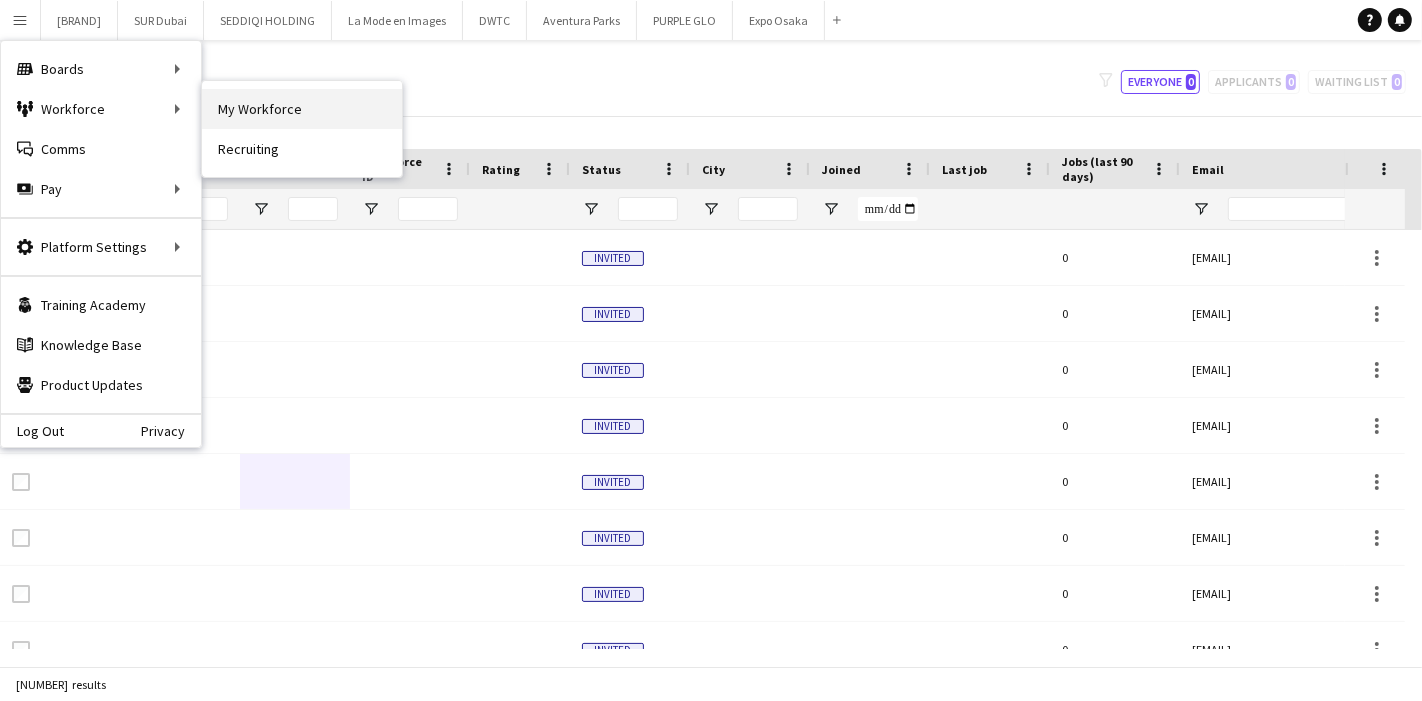 click on "My Workforce" at bounding box center [302, 109] 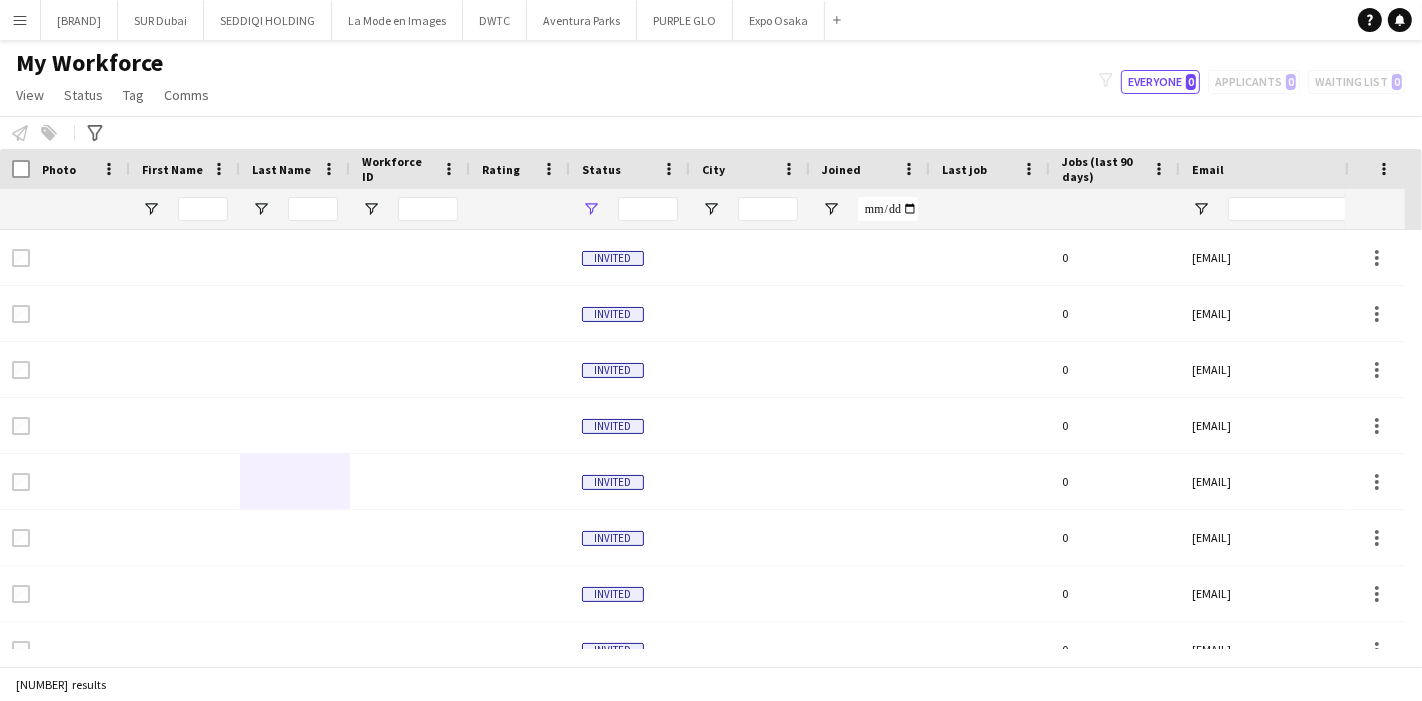 type on "**********" 